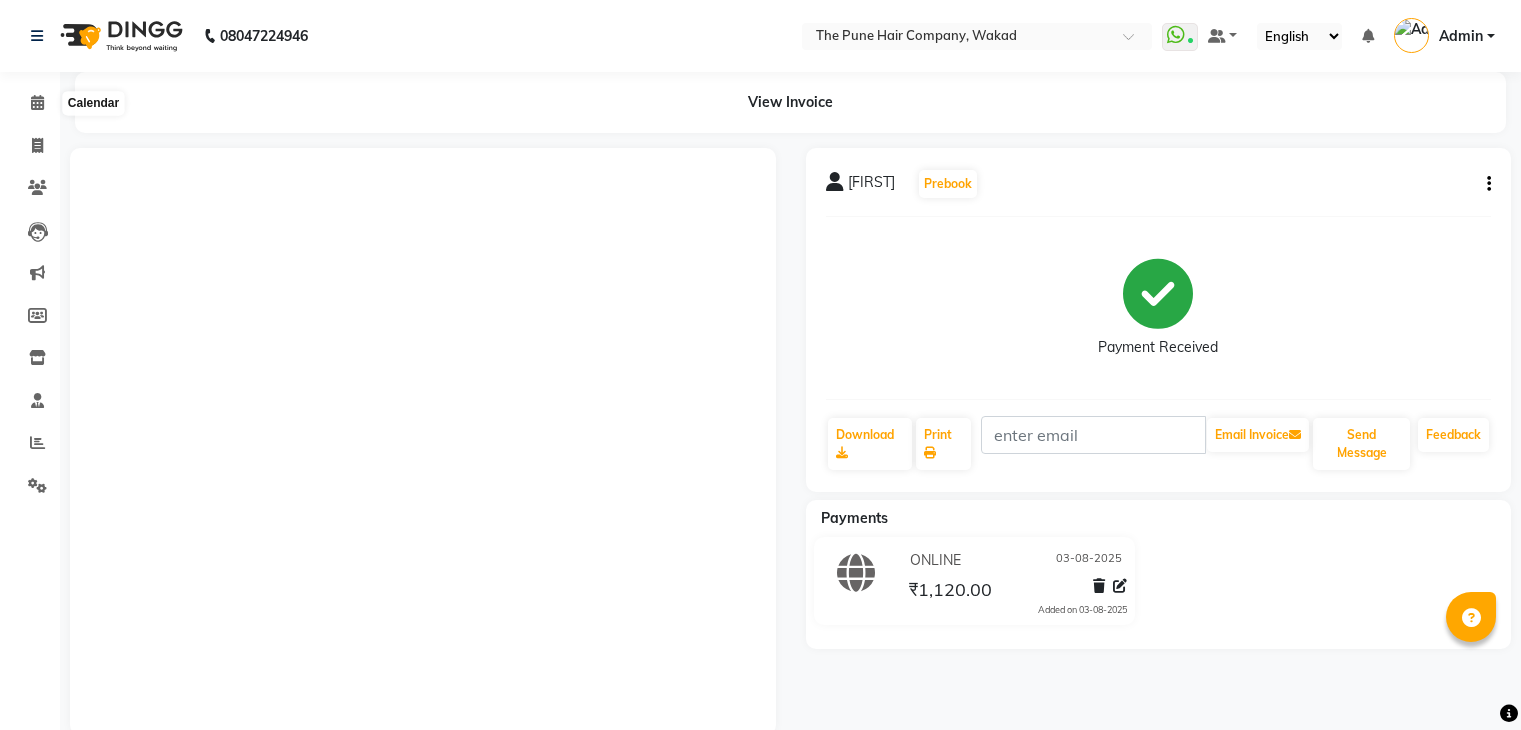 scroll, scrollTop: 0, scrollLeft: 0, axis: both 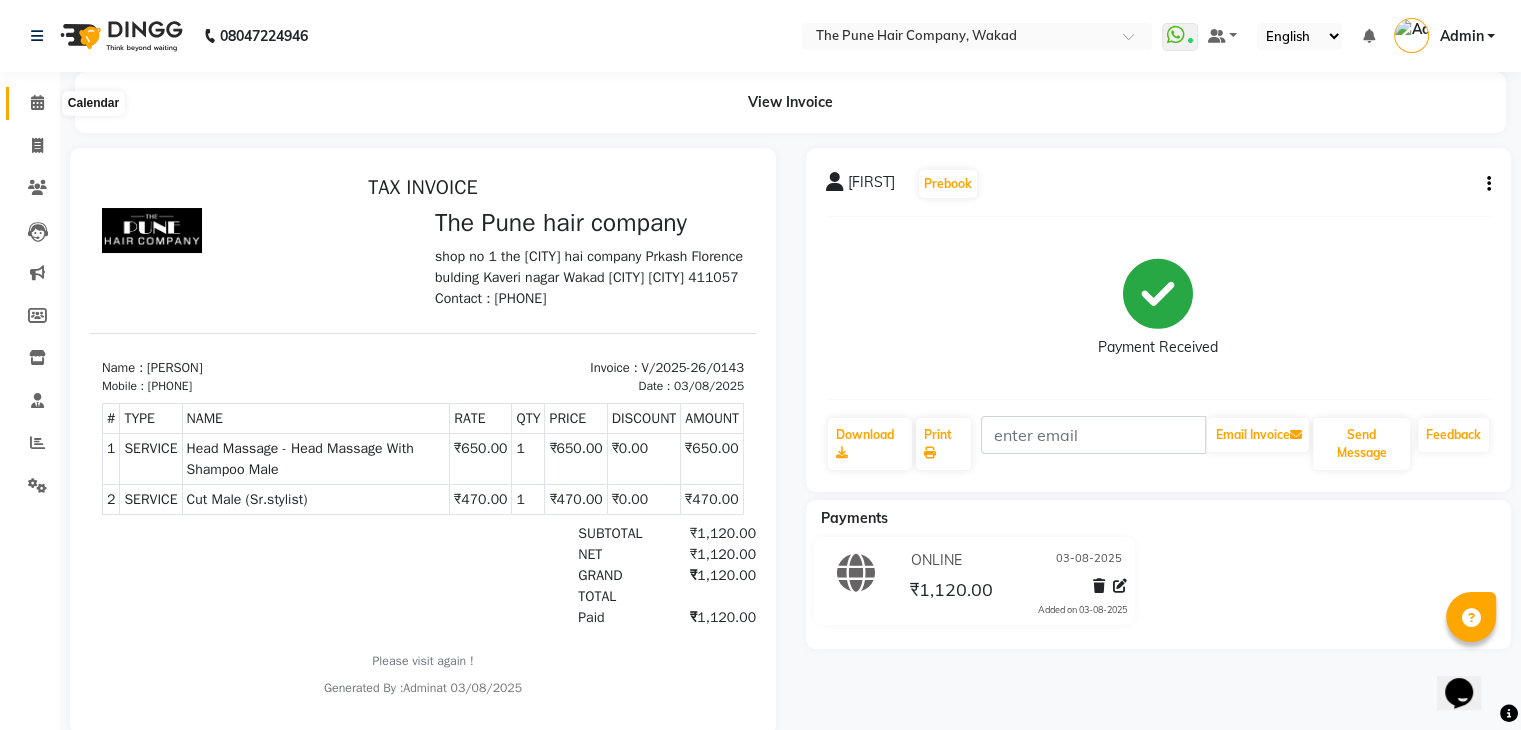 click 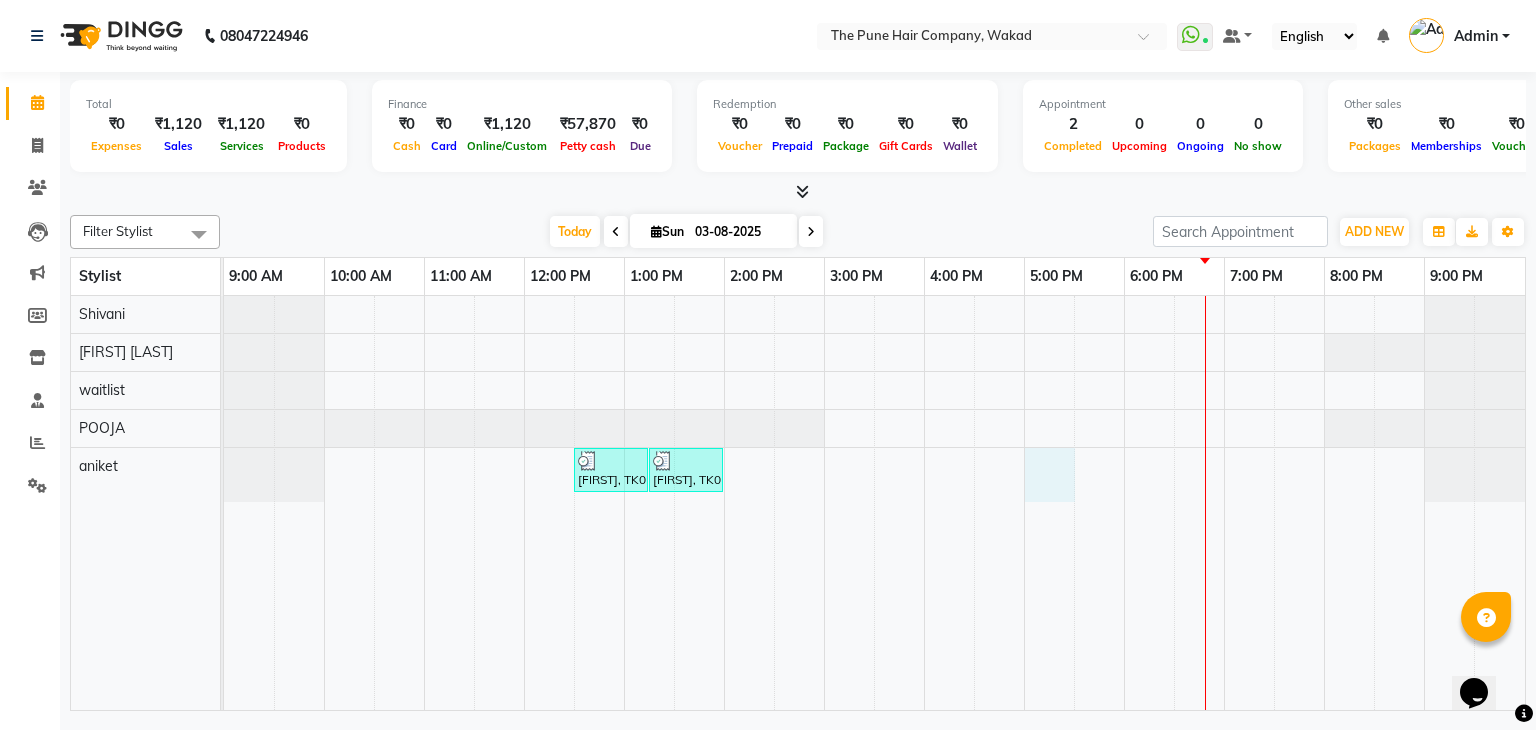 click on "[FIRST], TK01, 12:30 PM-01:15 PM, Cut Male (Sr.stylist)     [FIRST], TK01, 01:15 PM-02:00 PM, Head Massage - Head Massage With Shampoo Male" at bounding box center [874, 503] 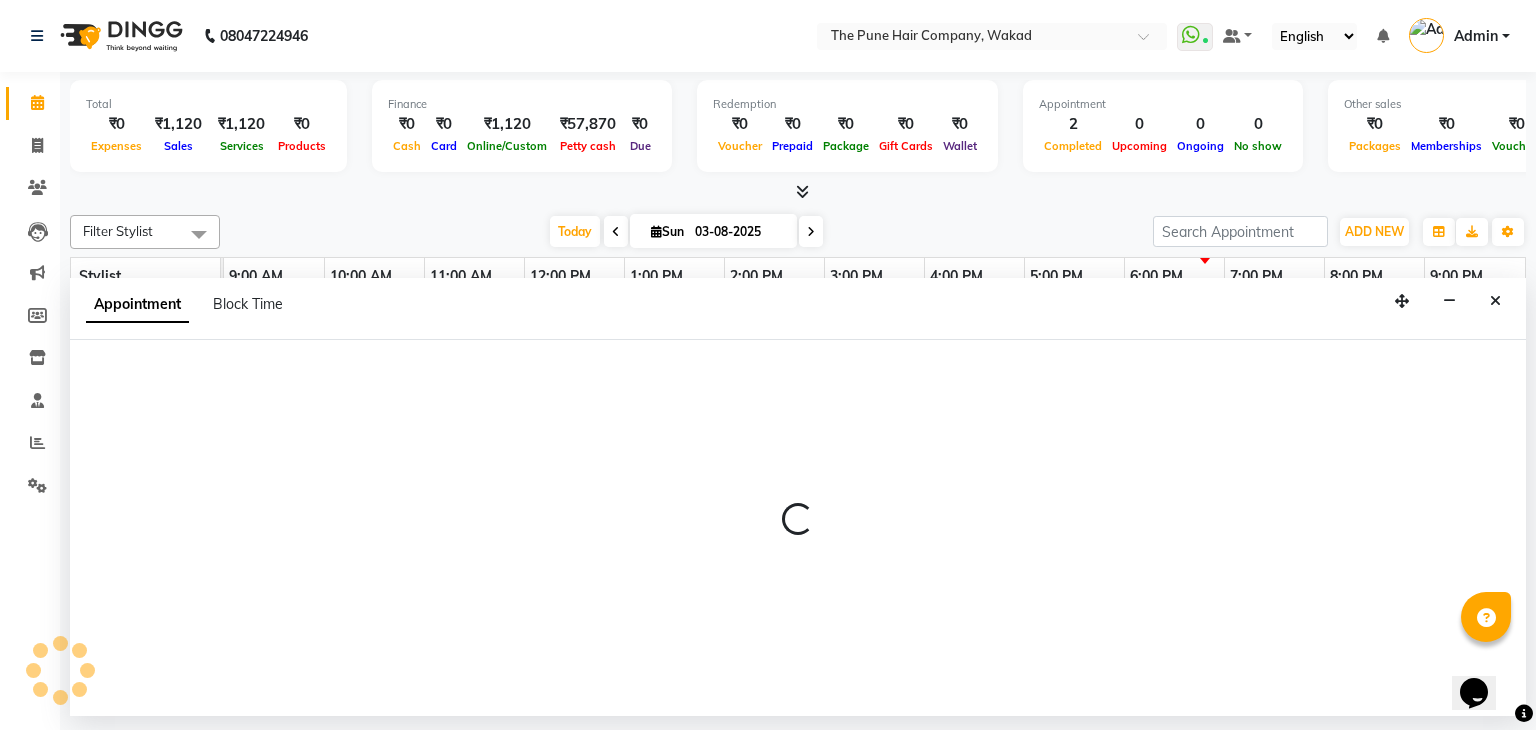 select on "80950" 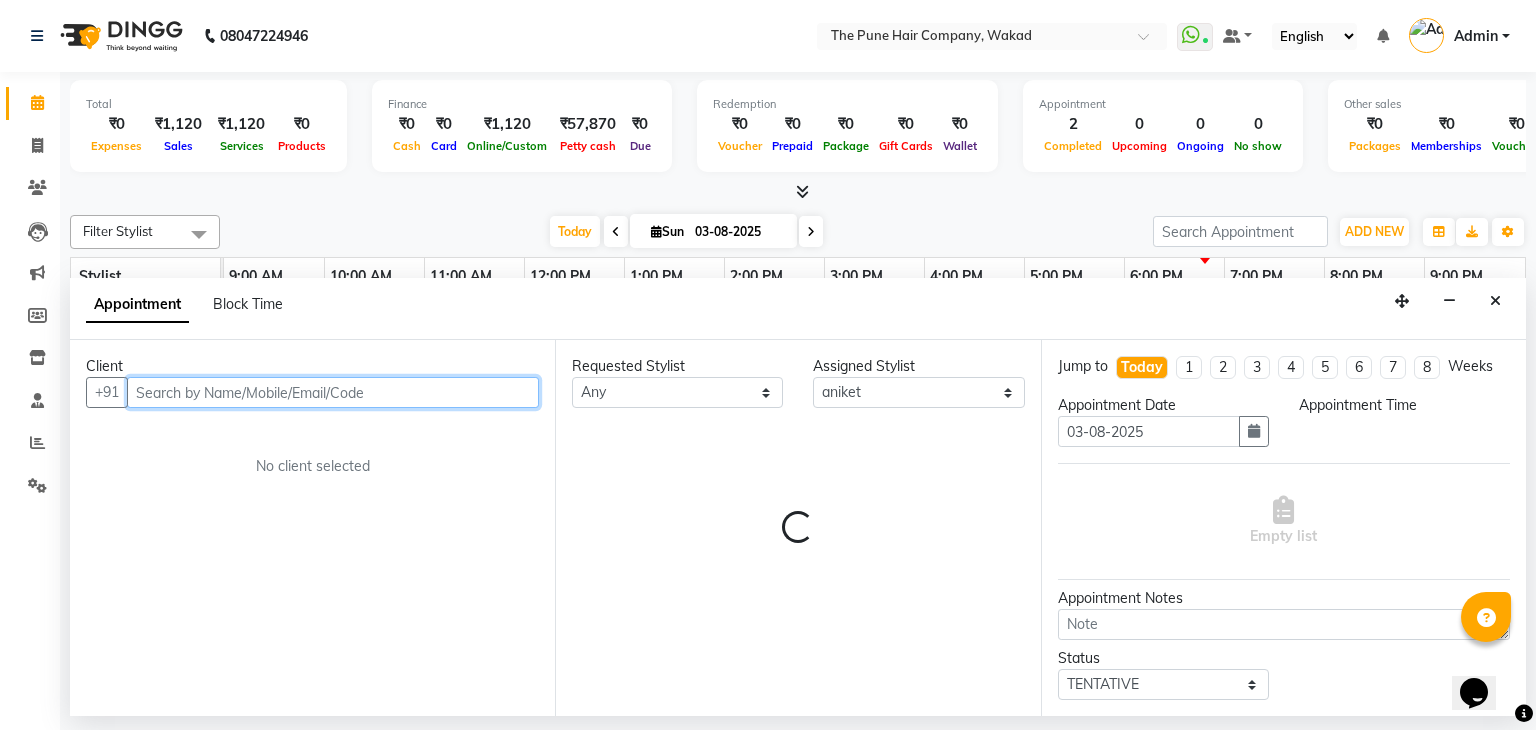 select on "1020" 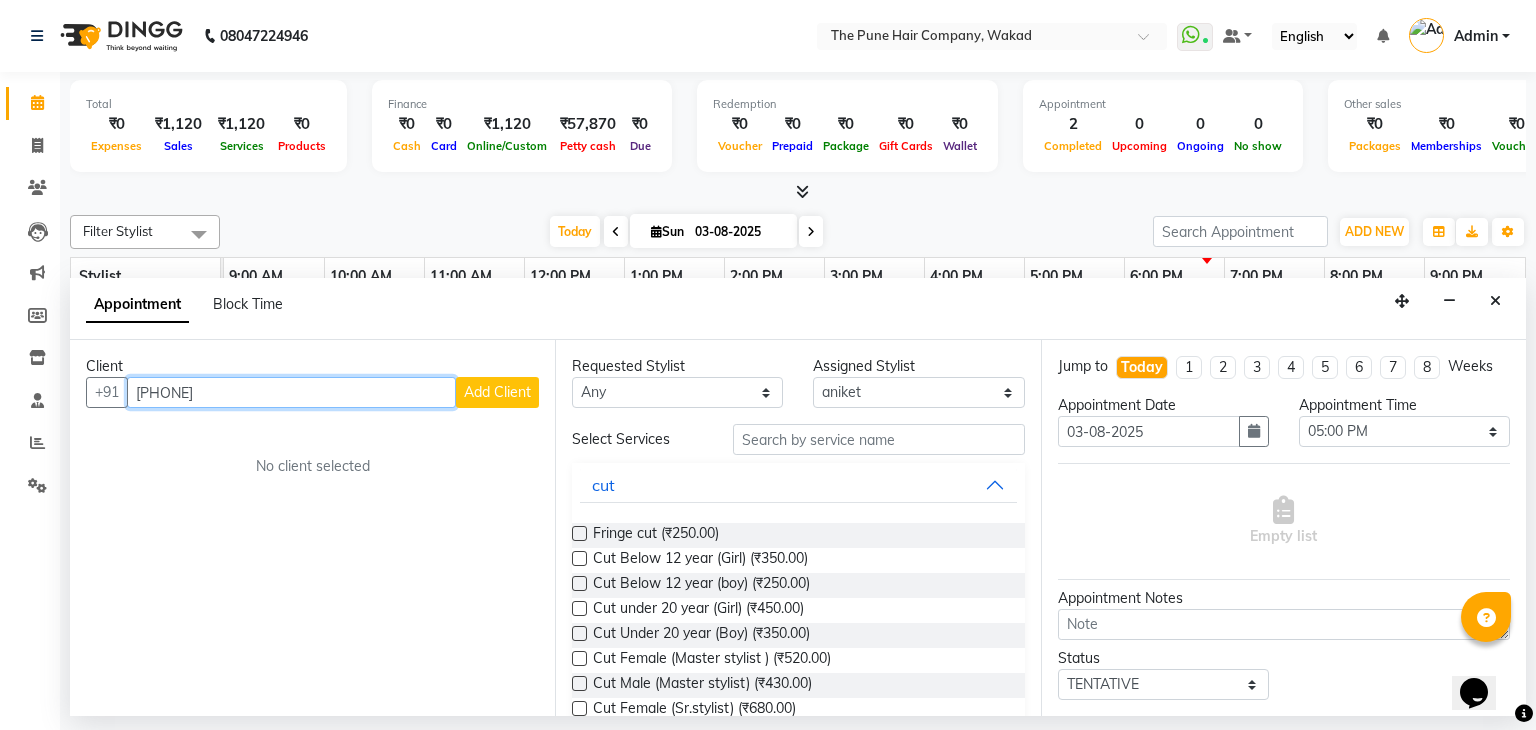 type on "[PHONE]" 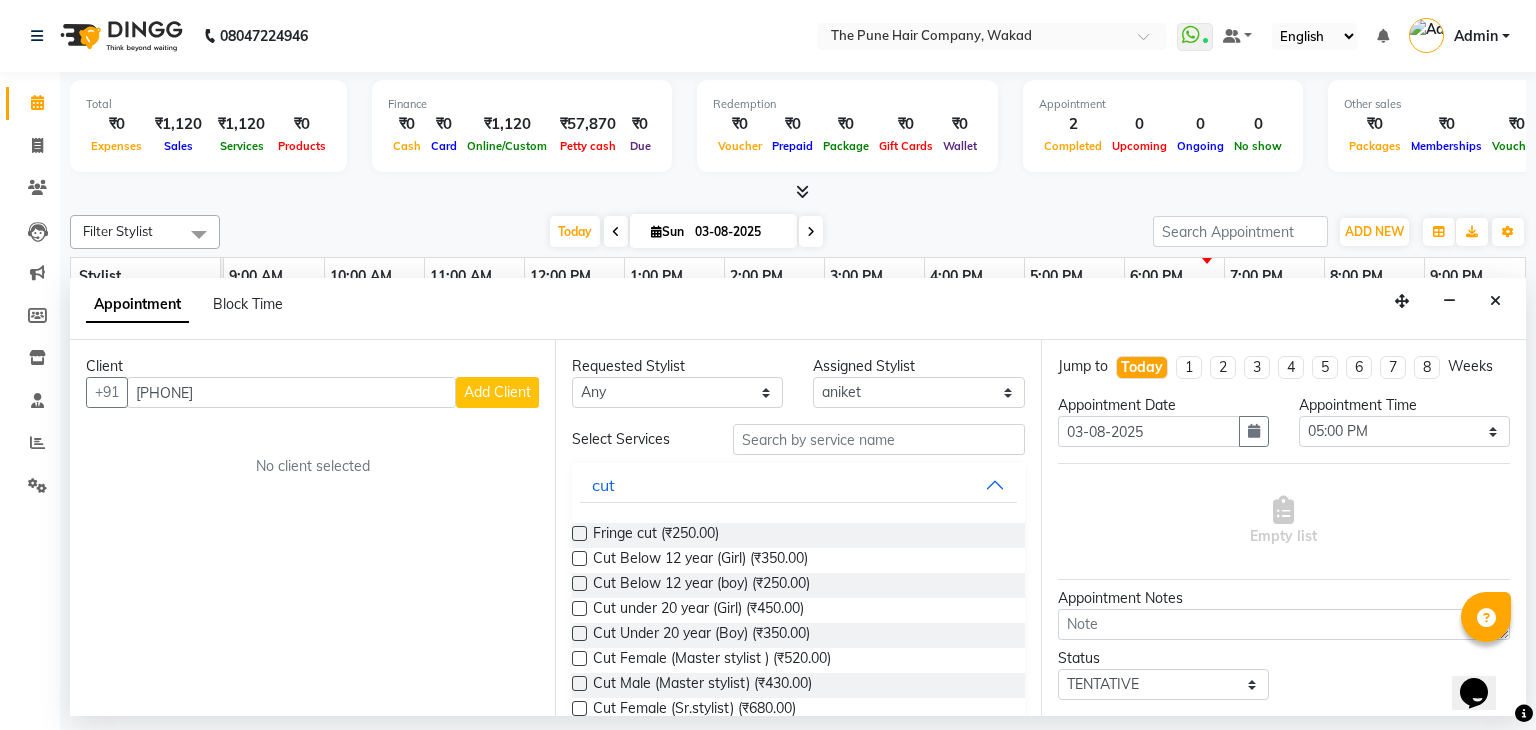 click on "Add Client" at bounding box center [497, 392] 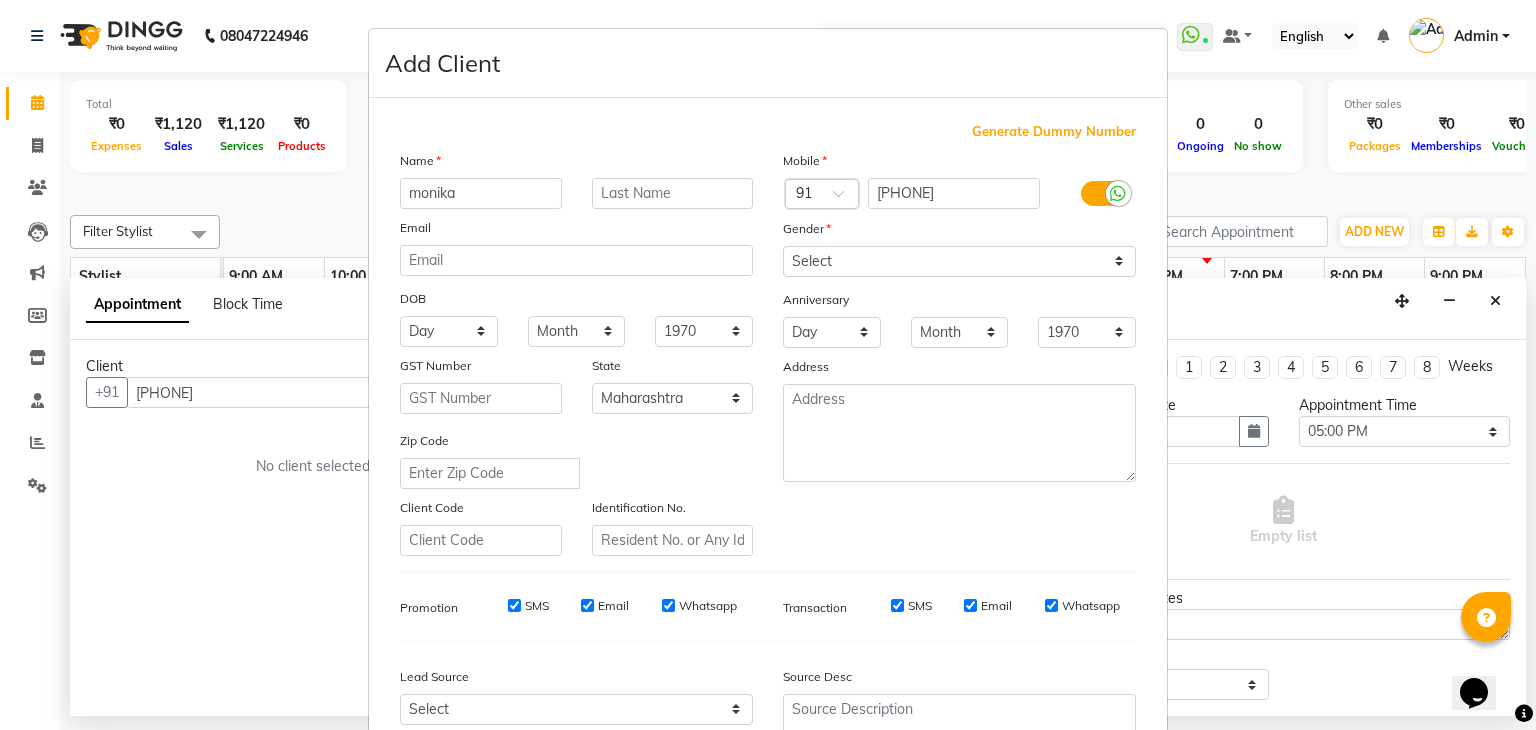 type on "monika" 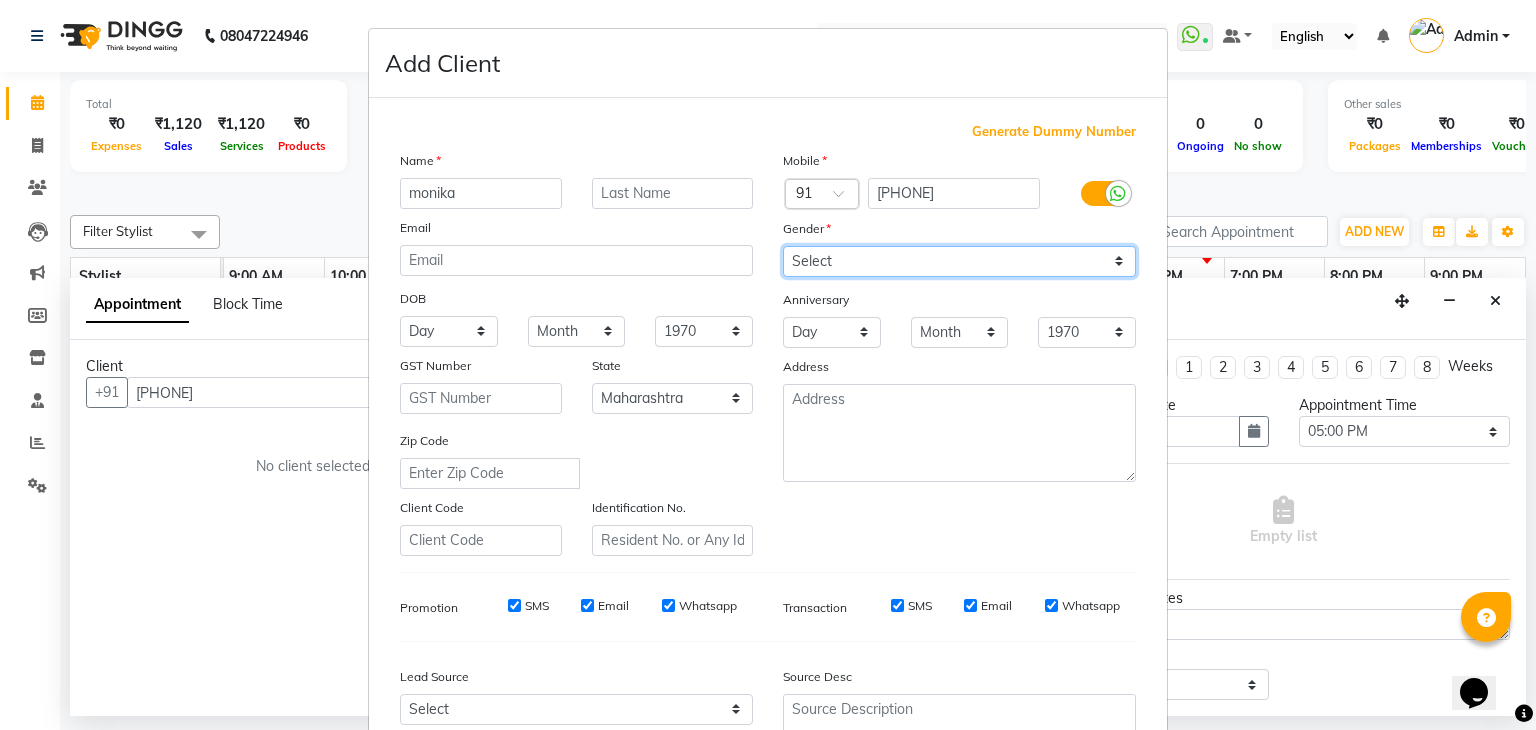 click on "Select Male Female Other Prefer Not To Say" at bounding box center (959, 261) 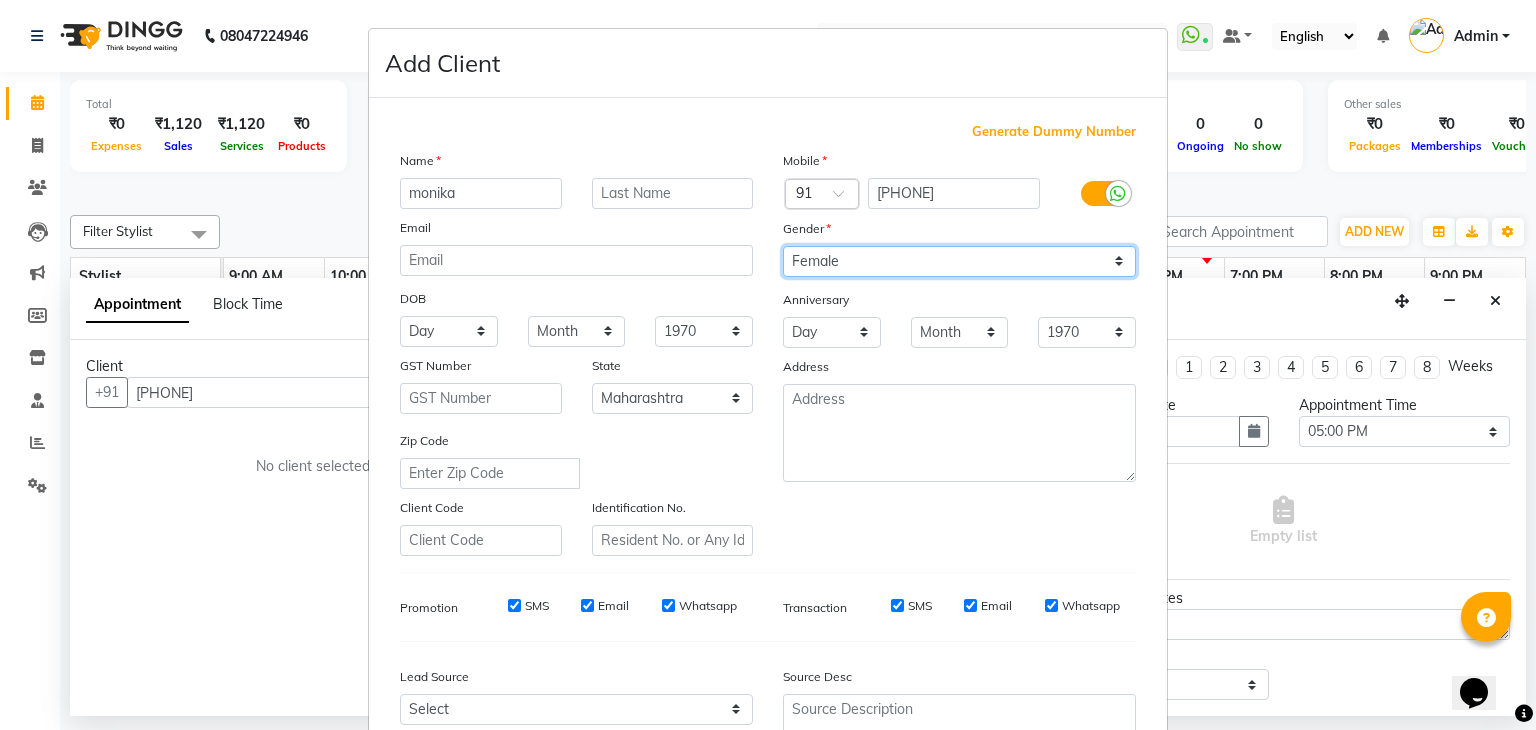 click on "Select Male Female Other Prefer Not To Say" at bounding box center (959, 261) 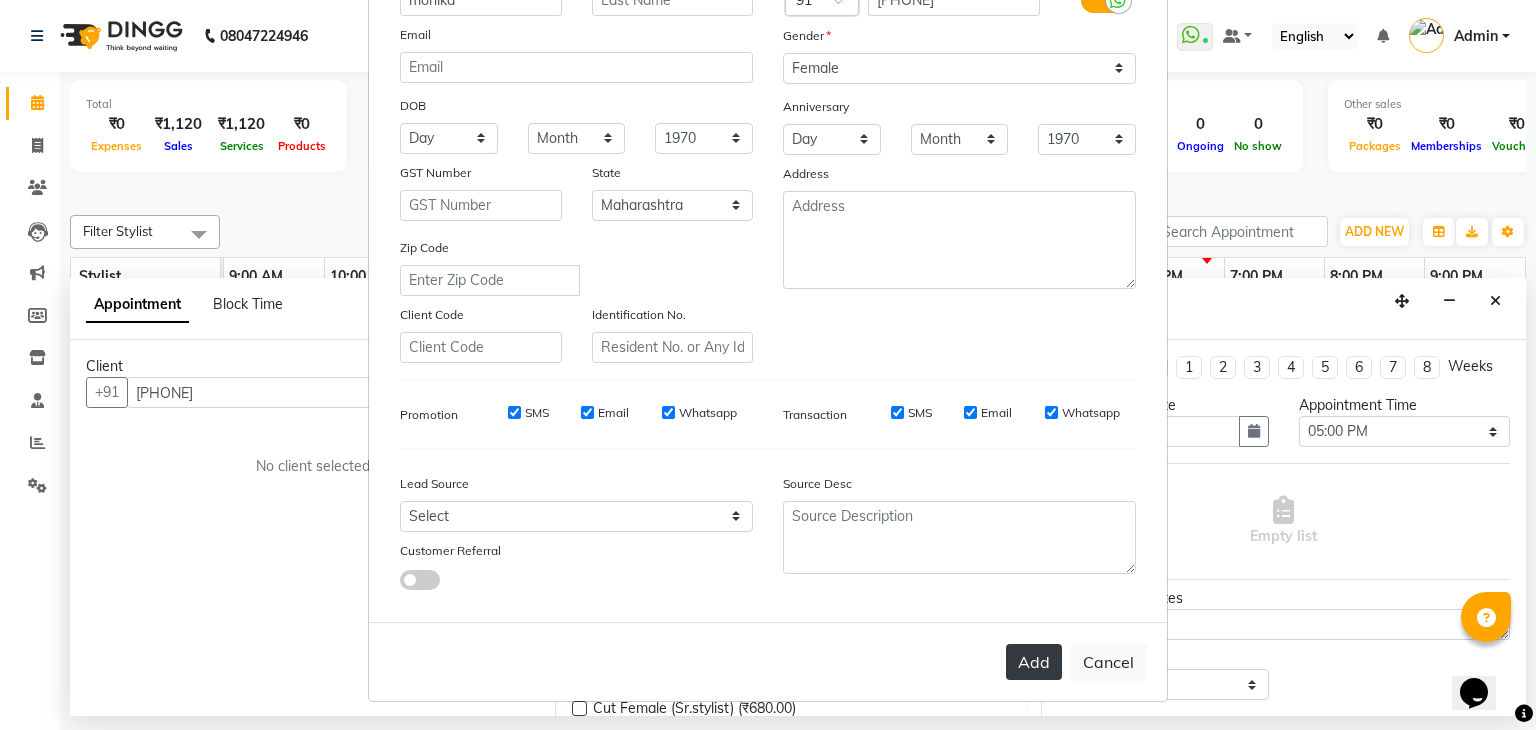 click on "Add" at bounding box center [1034, 662] 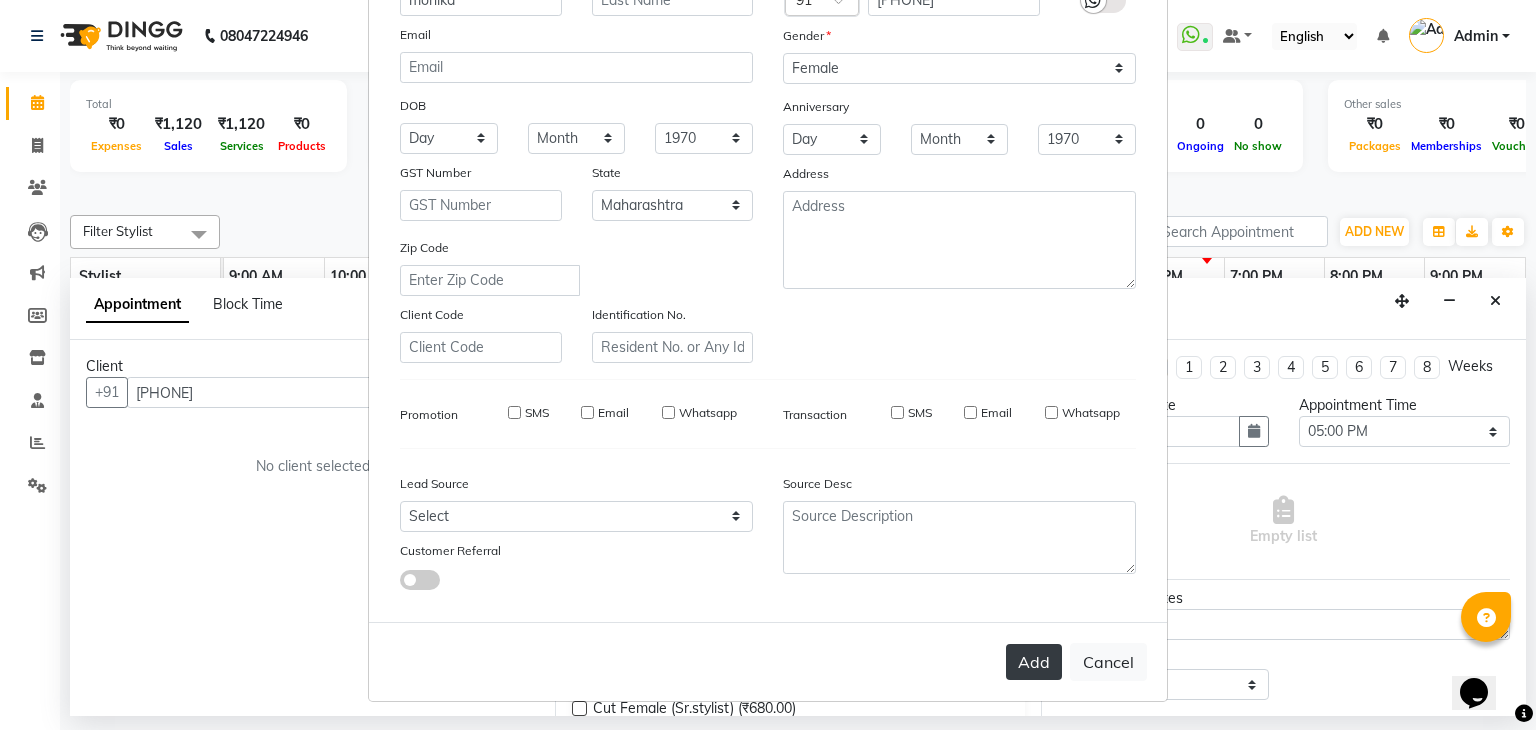 type 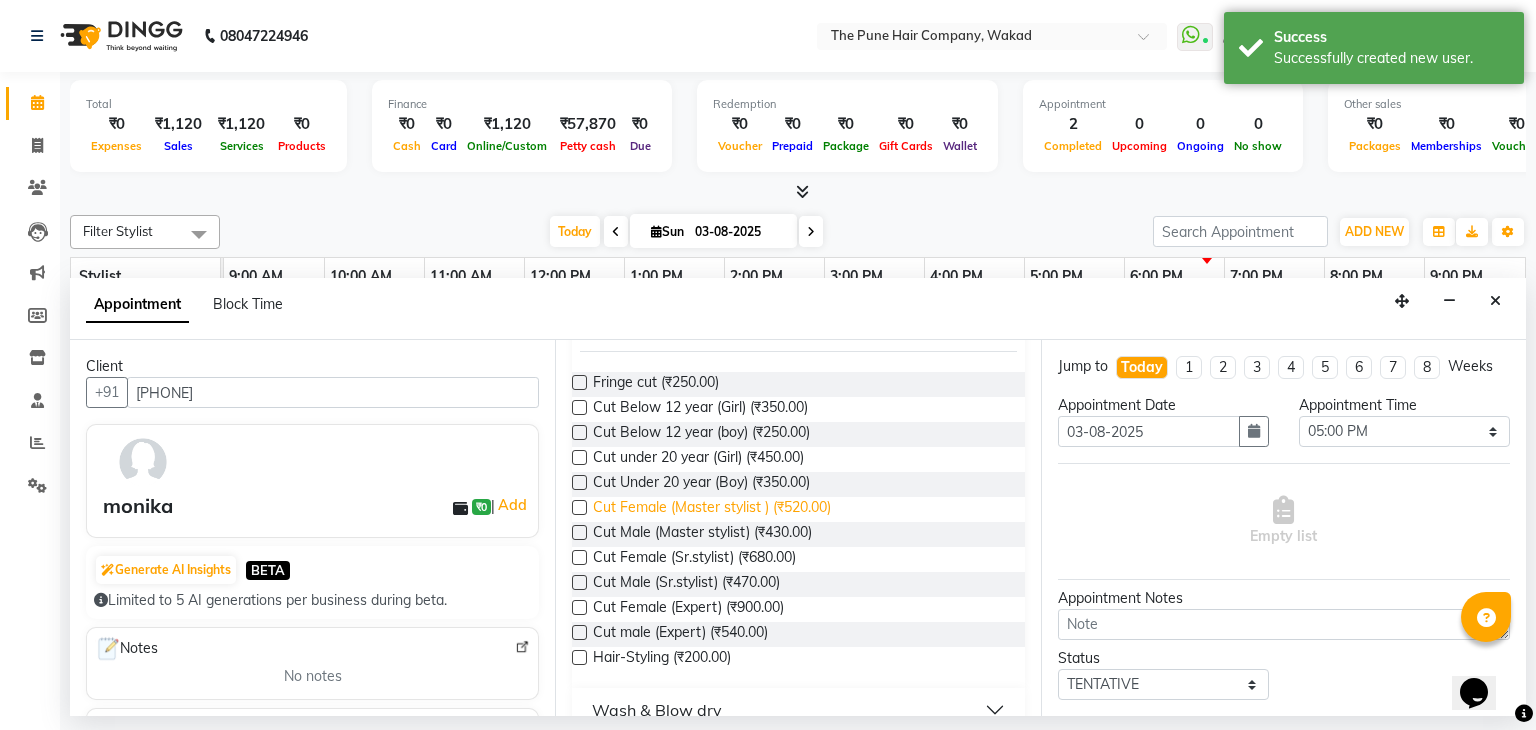 scroll, scrollTop: 152, scrollLeft: 0, axis: vertical 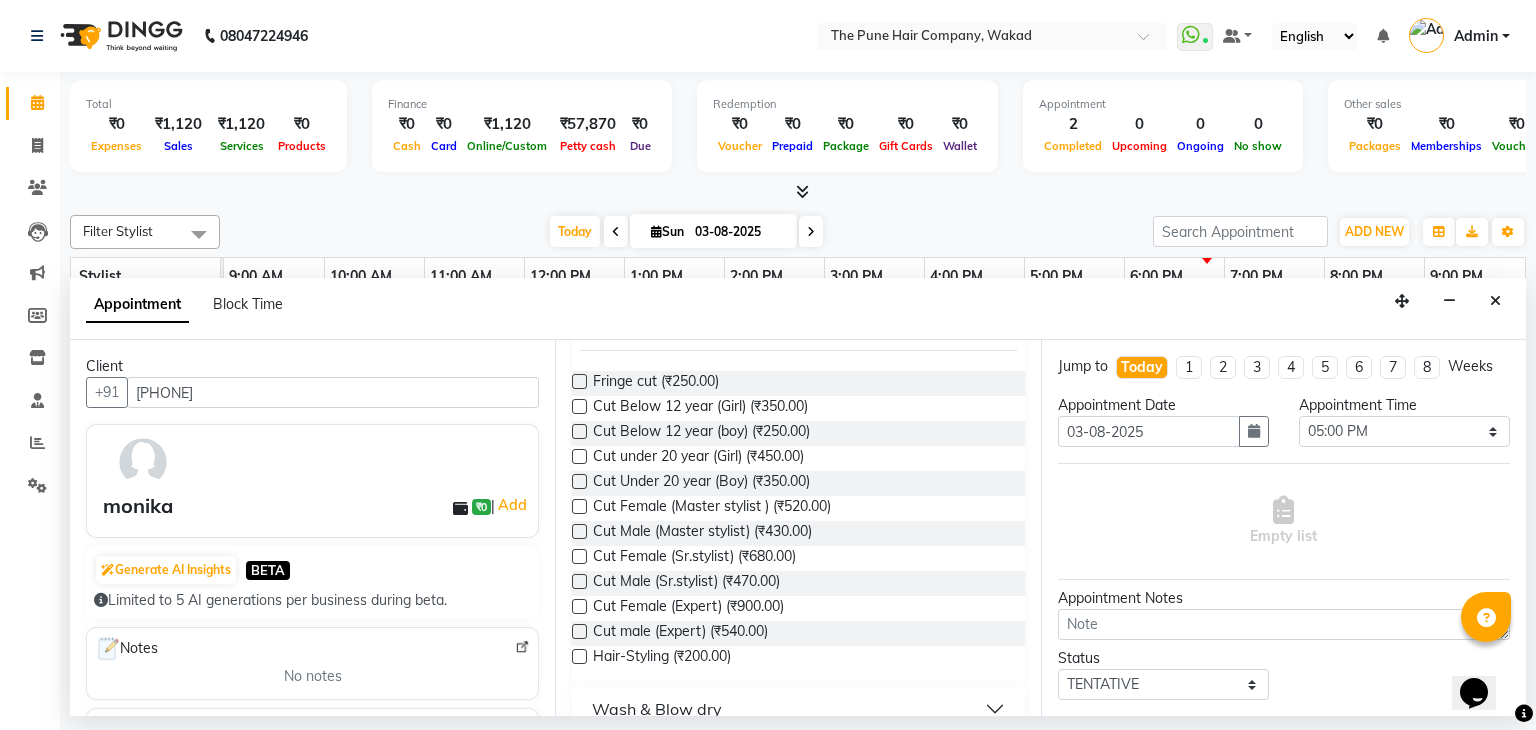 click at bounding box center [579, 556] 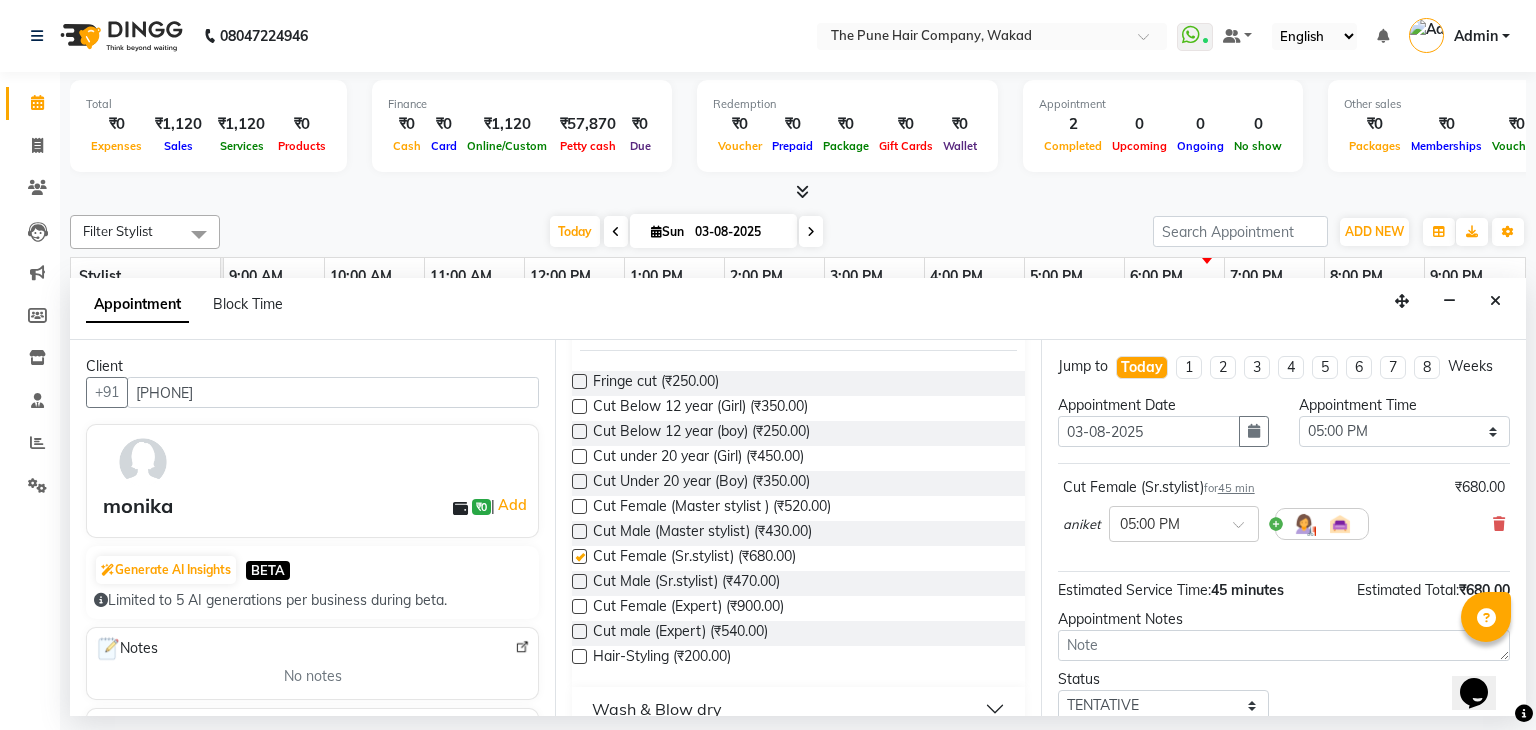 checkbox on "false" 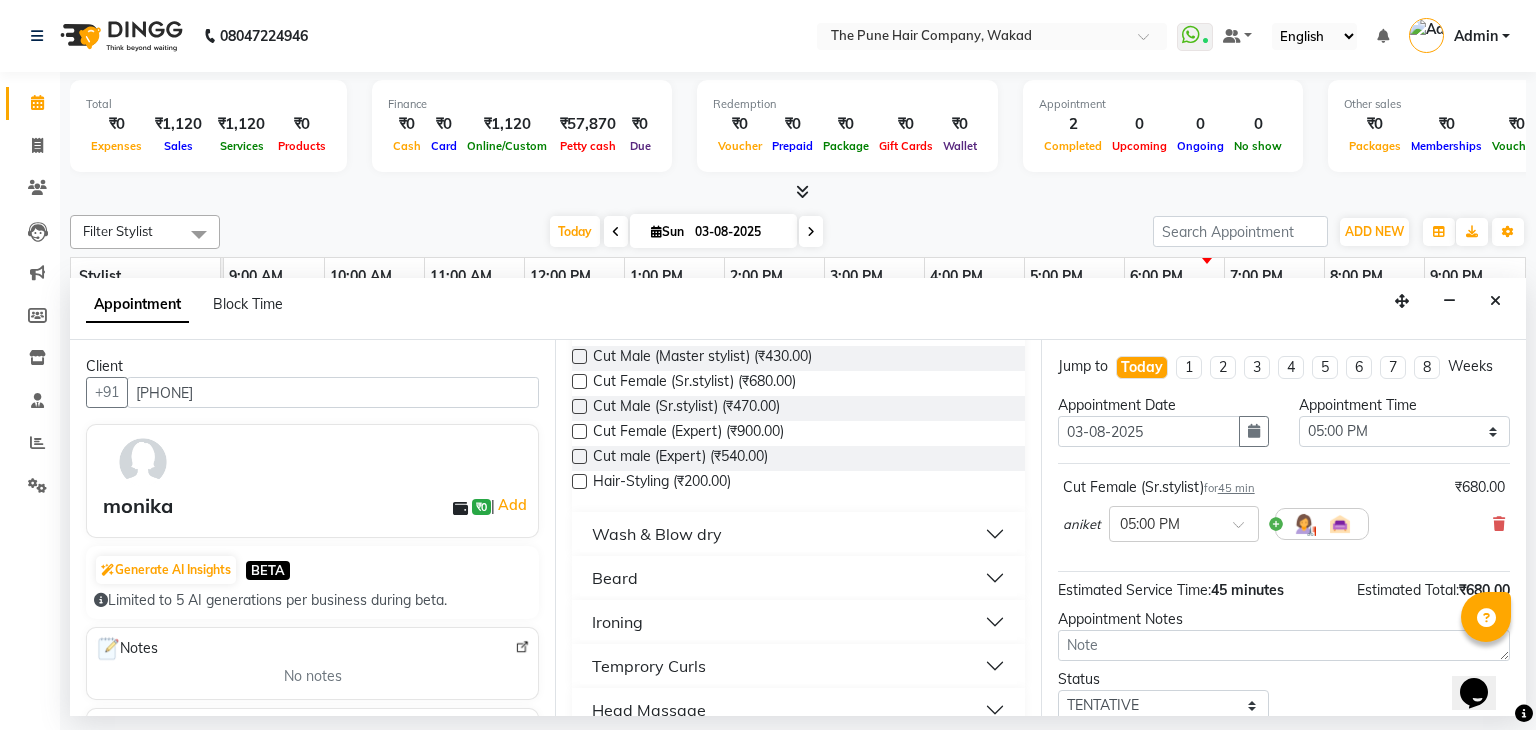 scroll, scrollTop: 335, scrollLeft: 0, axis: vertical 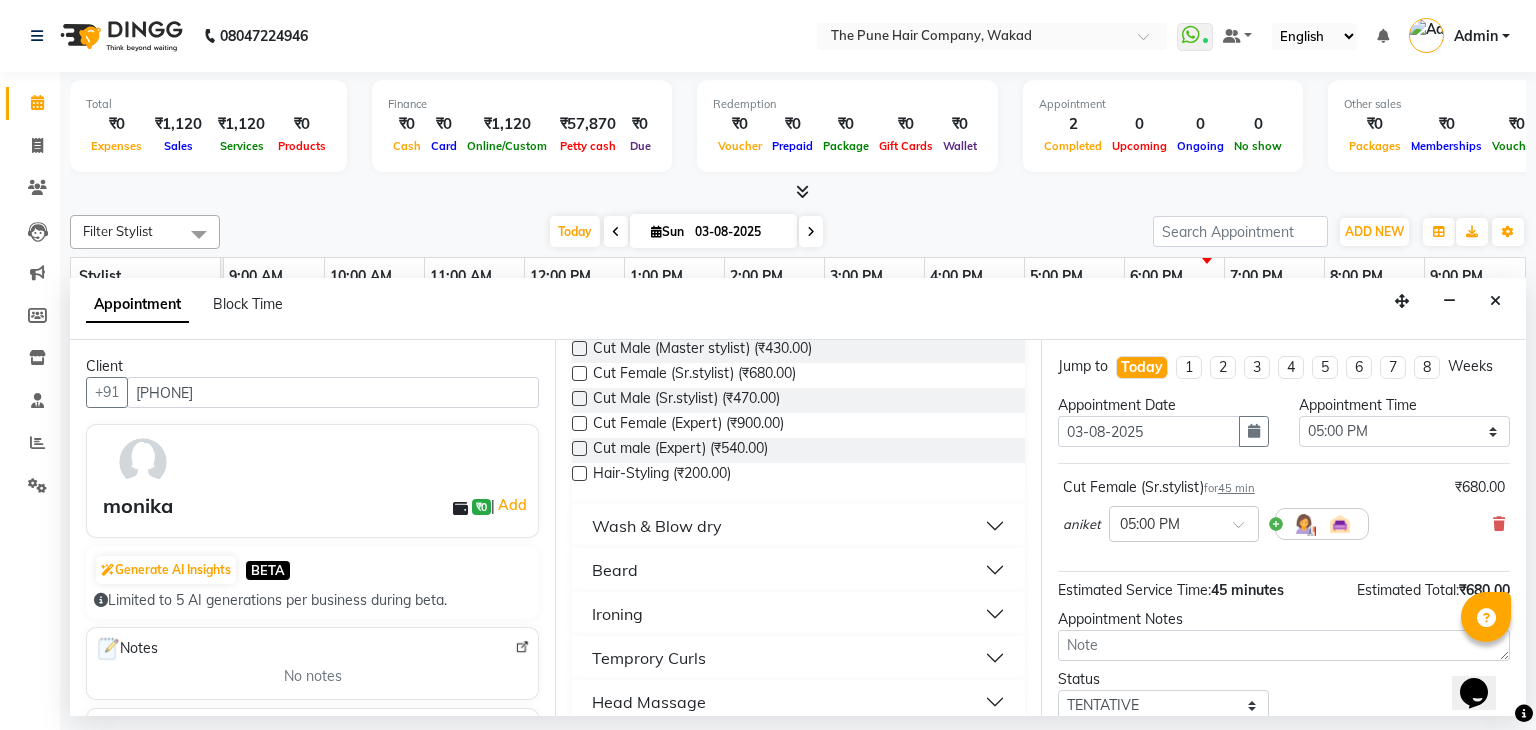 click on "Wash & Blow dry" at bounding box center [798, 526] 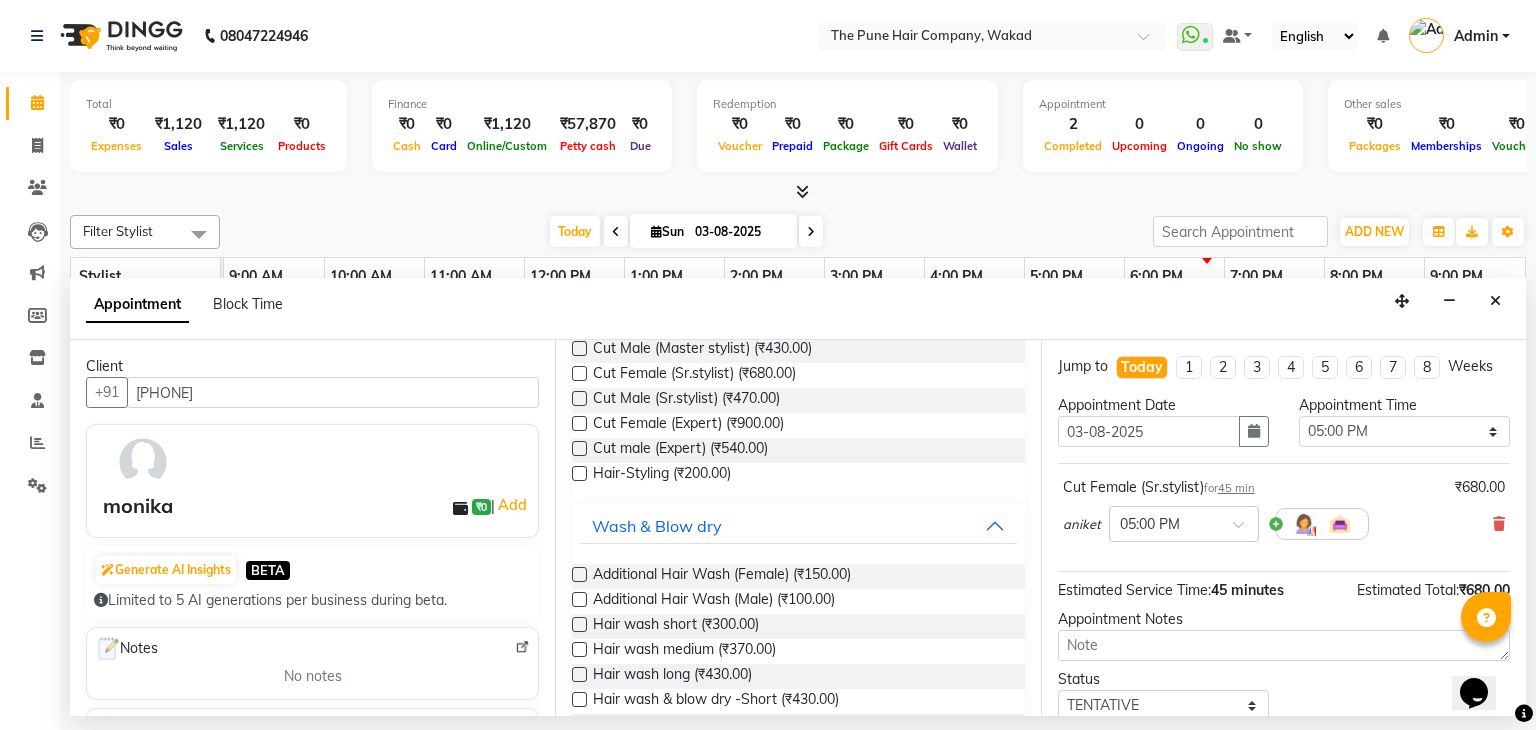 click at bounding box center (579, 574) 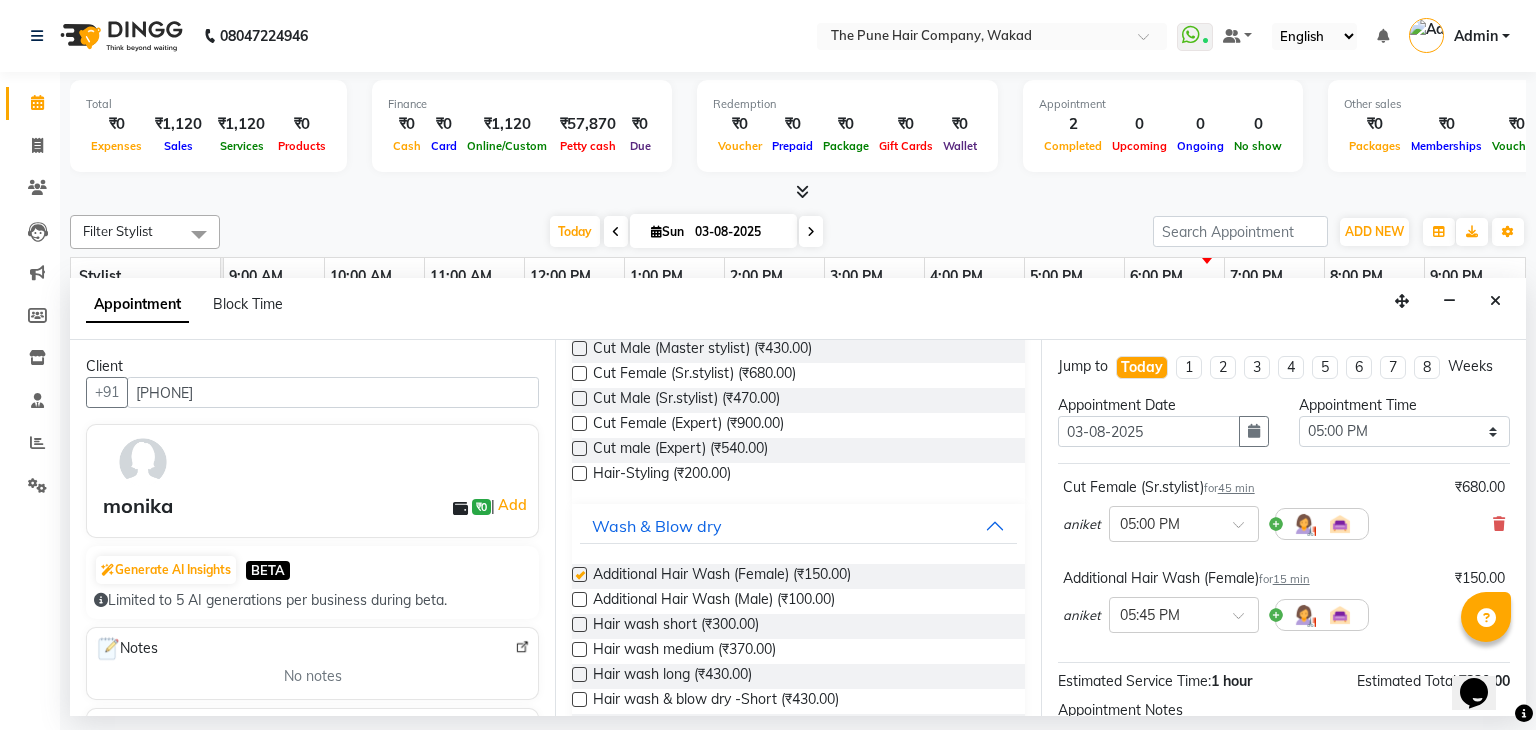 checkbox on "false" 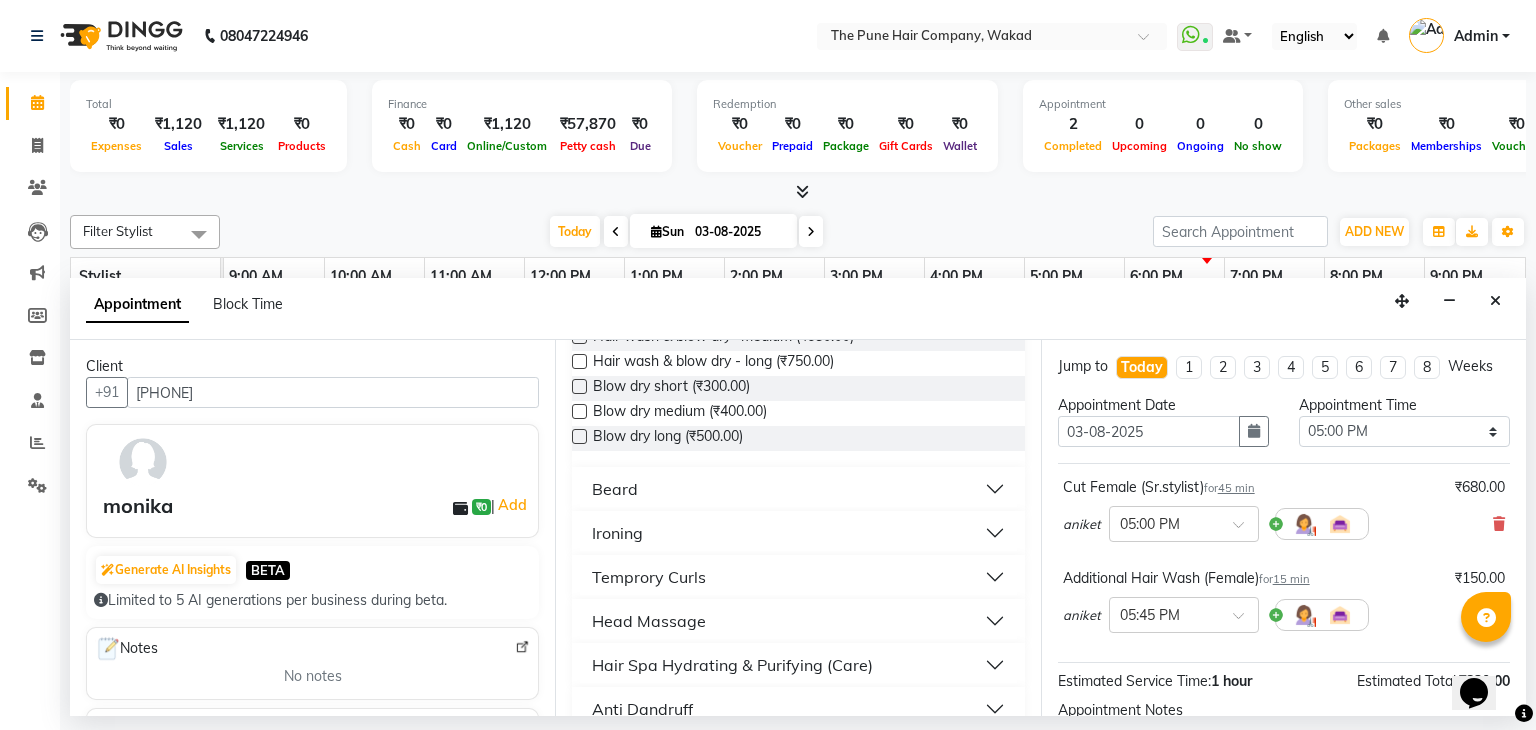 scroll, scrollTop: 726, scrollLeft: 0, axis: vertical 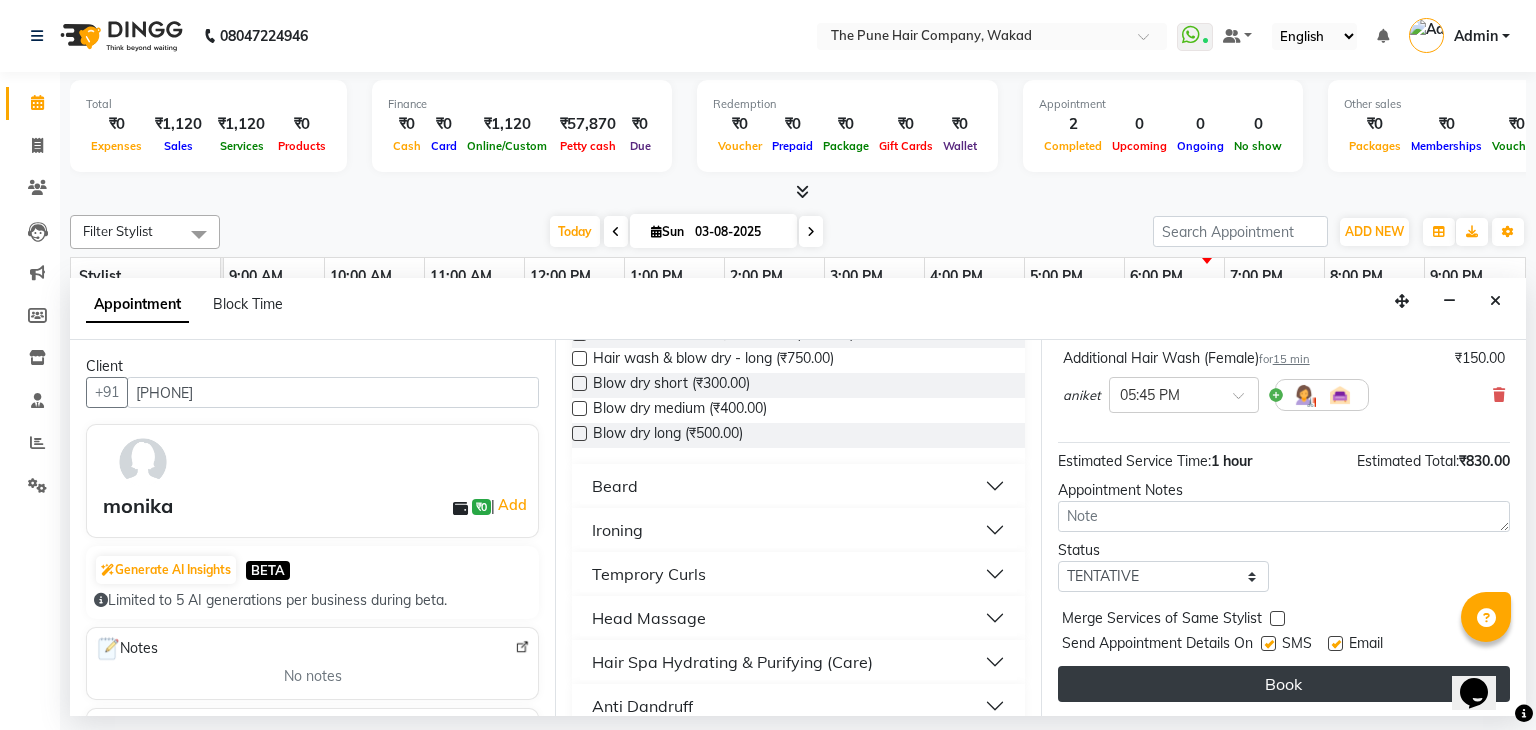 click on "Book" at bounding box center (1284, 684) 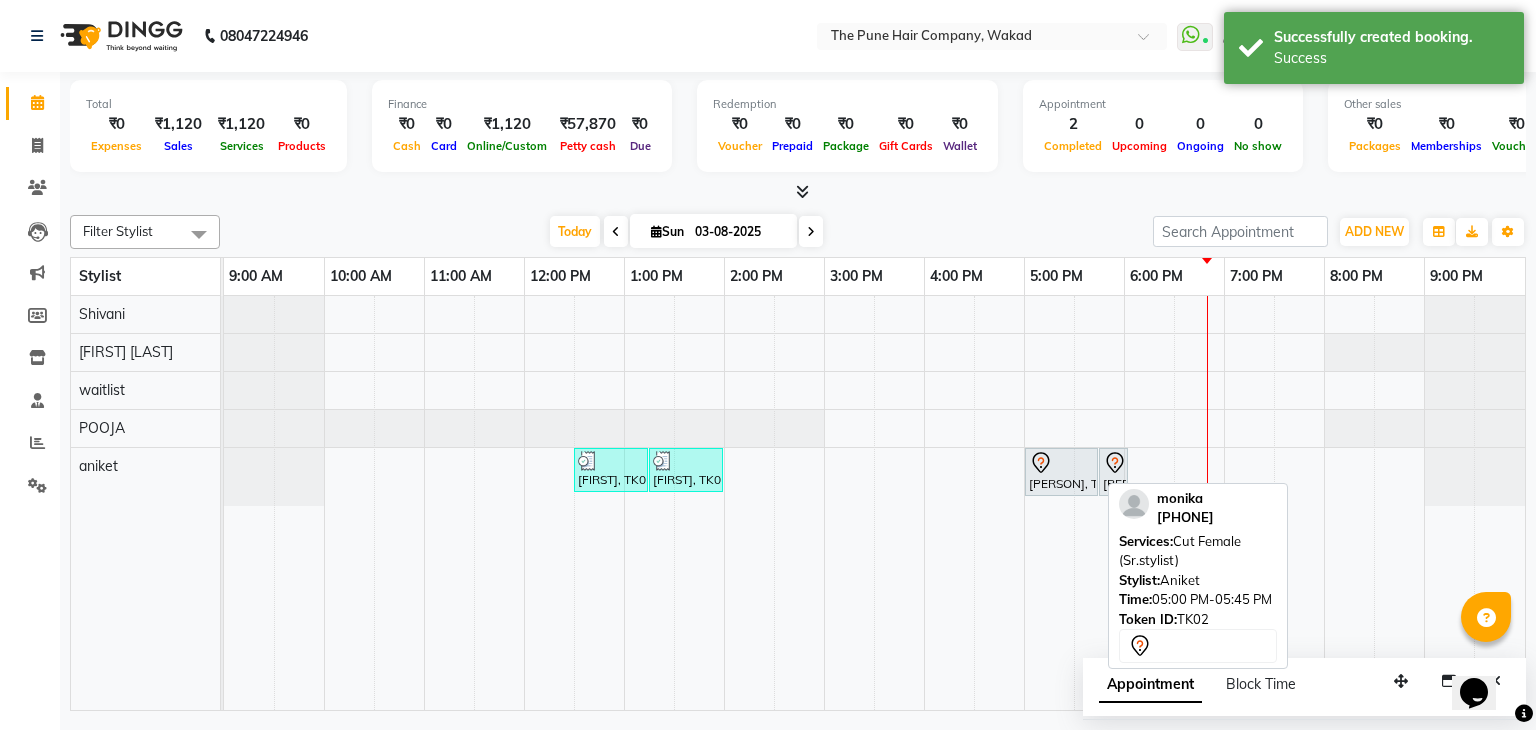 click on "[PERSON], TK02, 05:00 PM-05:45 PM, Cut Female (Sr.stylist)" at bounding box center (1061, 472) 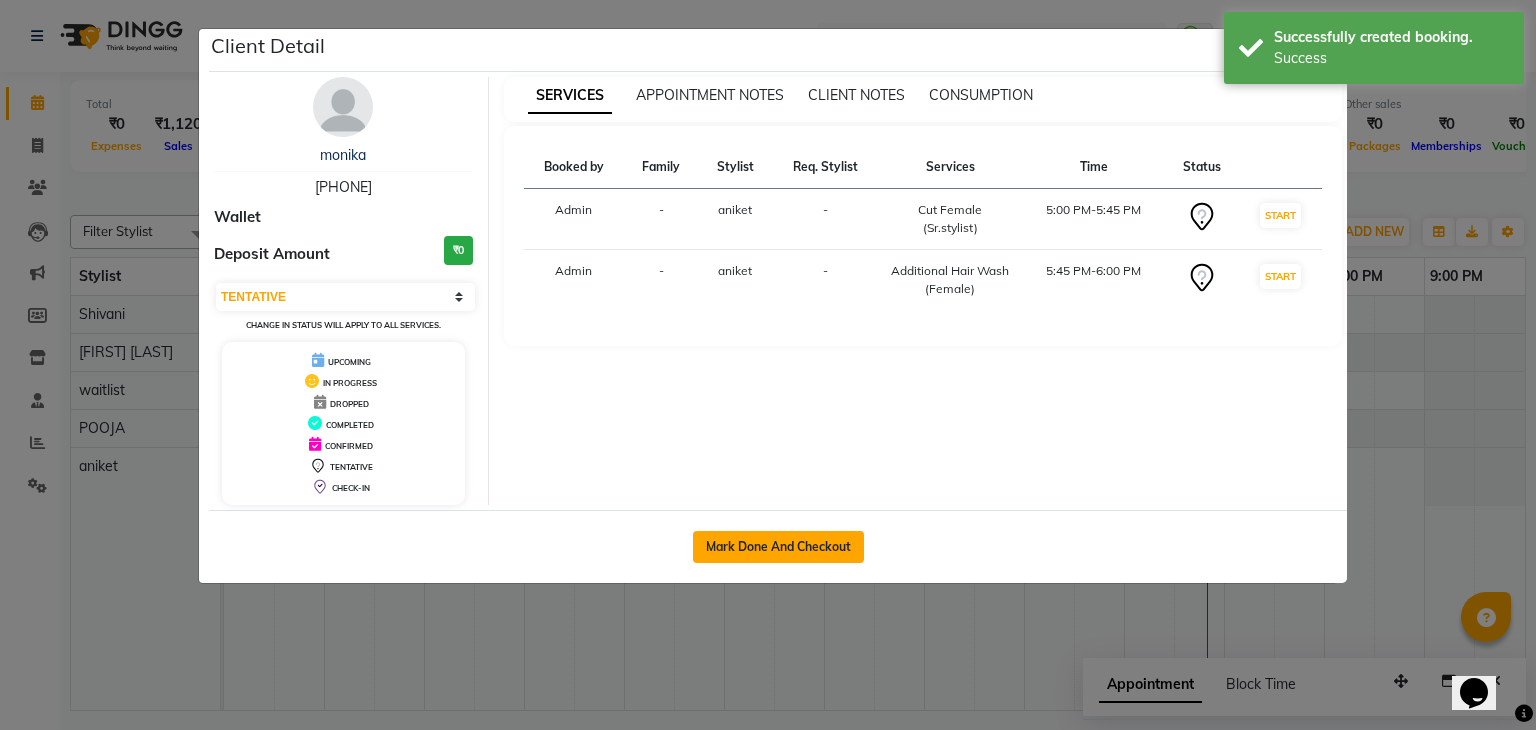 click on "Mark Done And Checkout" 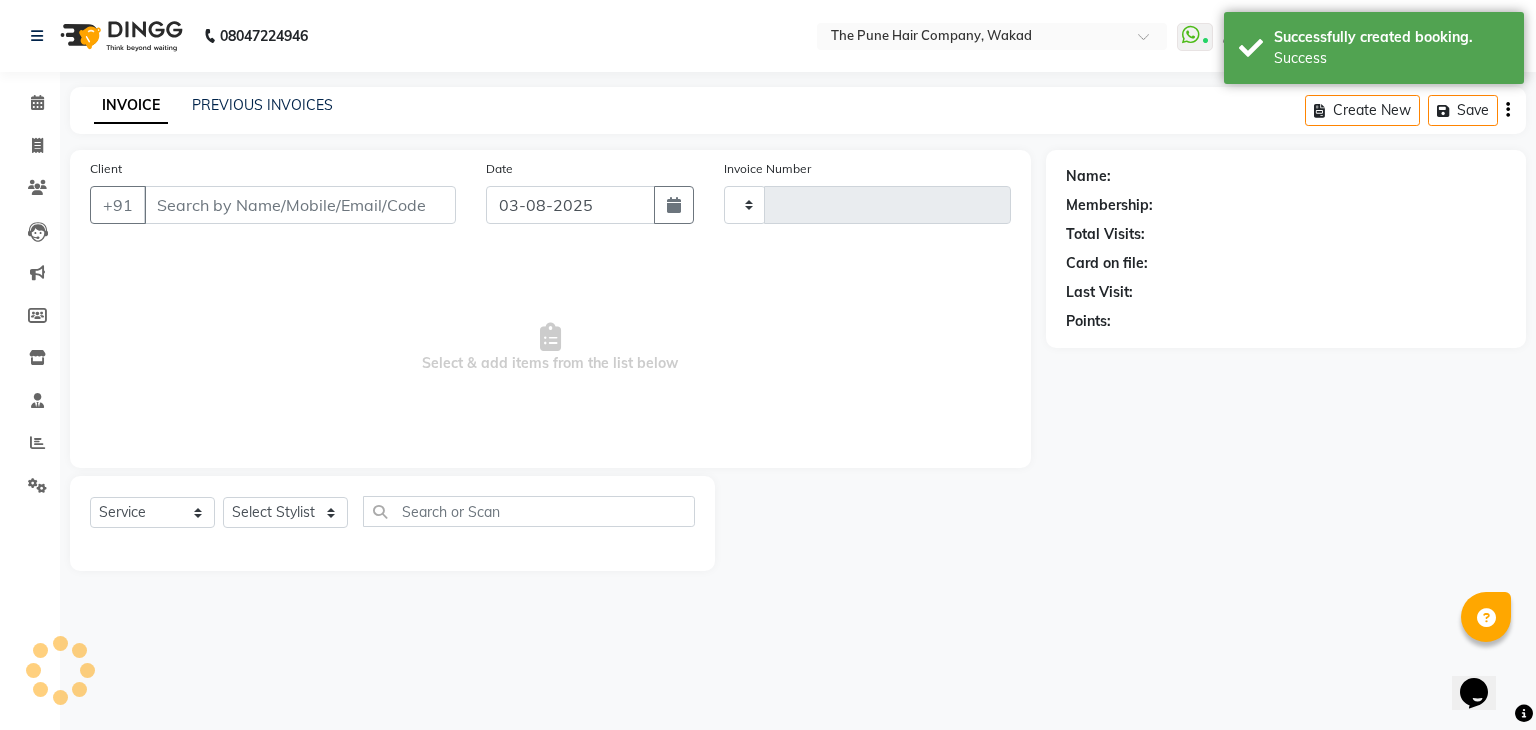 type on "0144" 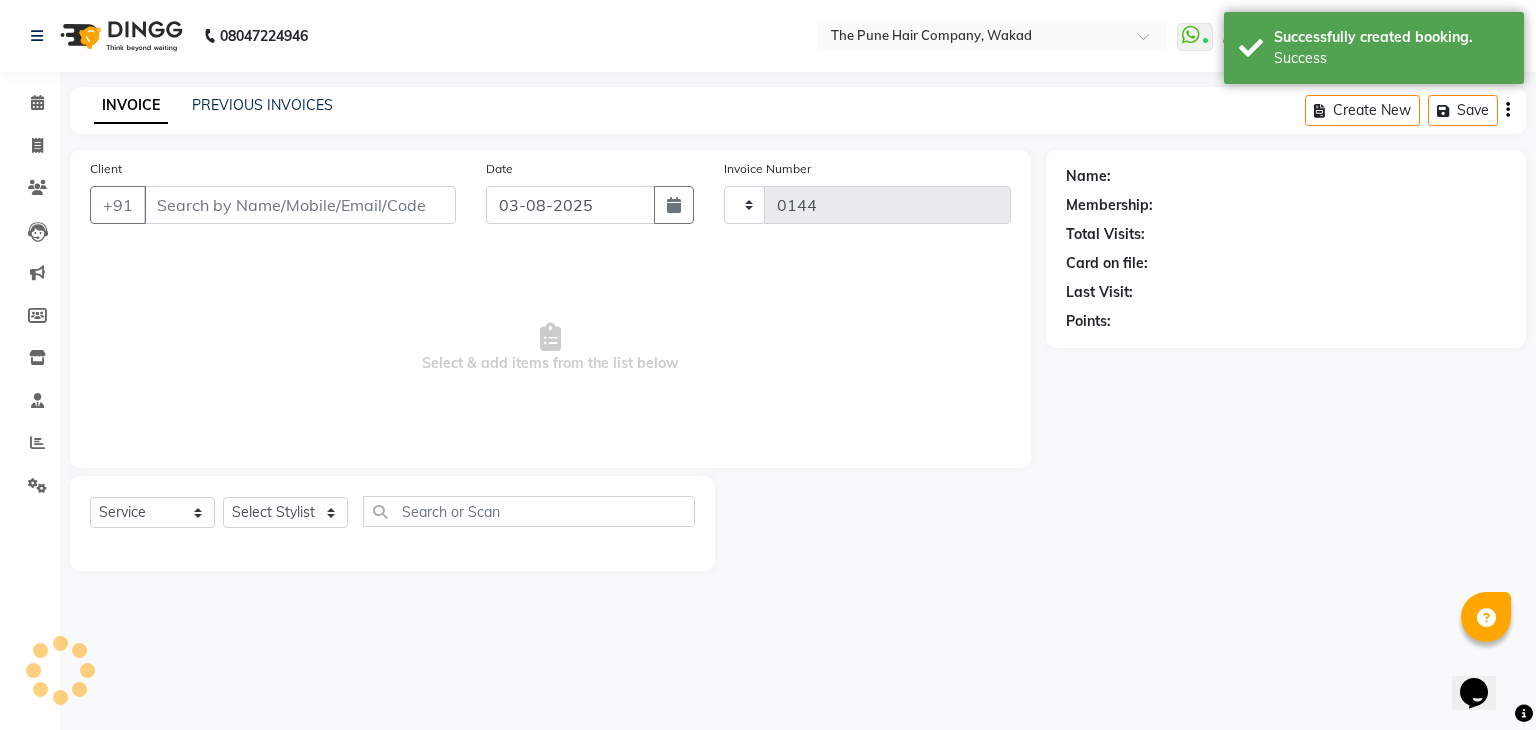 select on "7117" 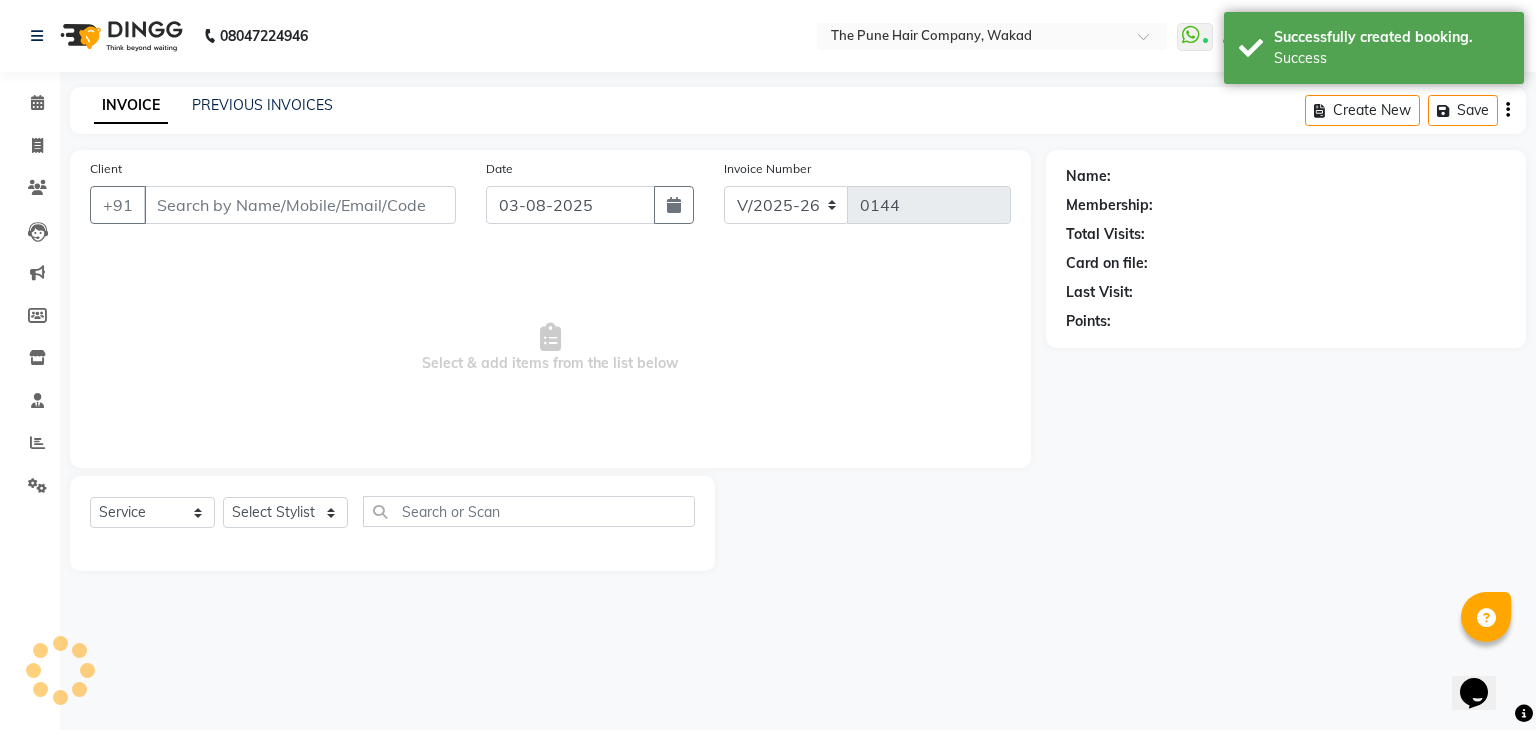 type on "[PHONE]" 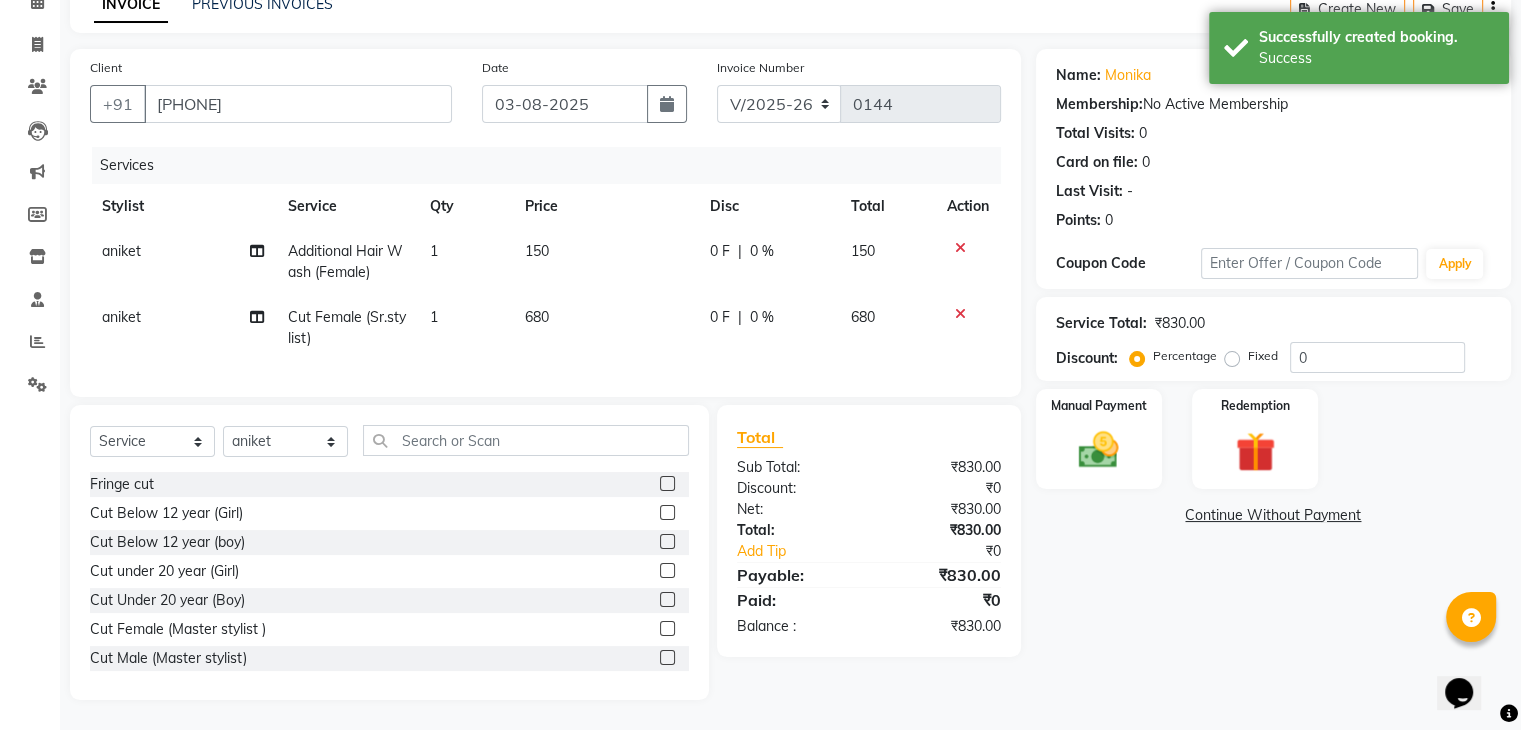 scroll, scrollTop: 117, scrollLeft: 0, axis: vertical 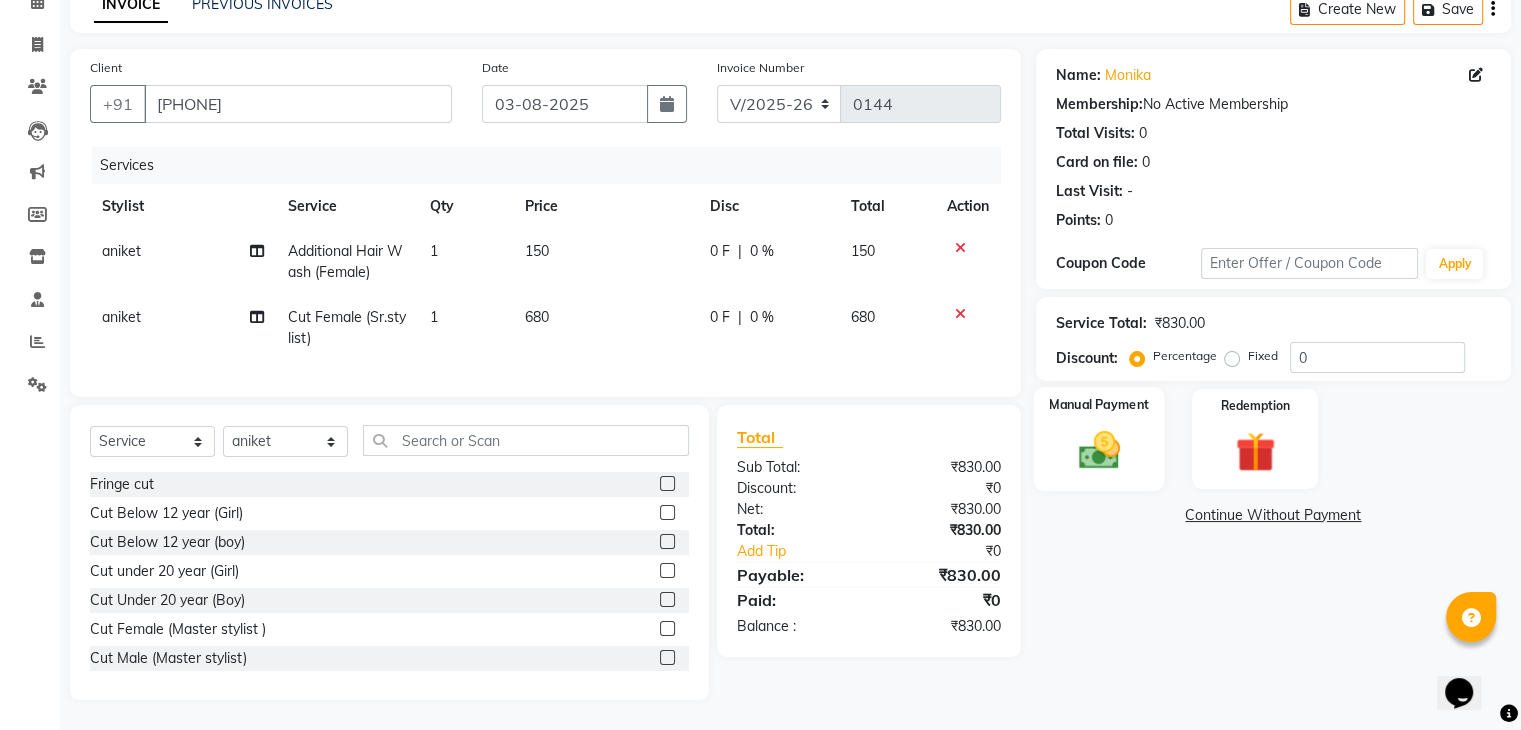 click 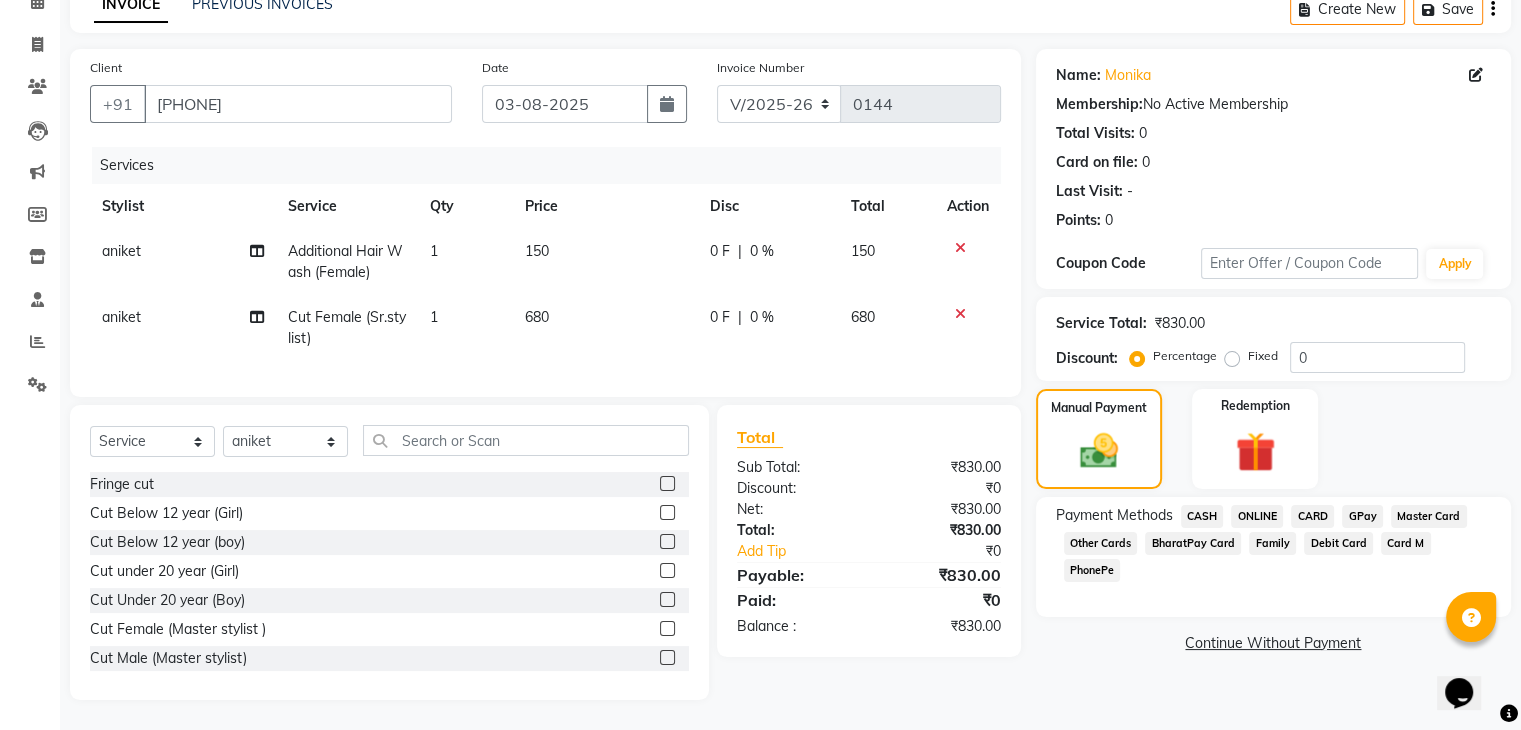 click on "ONLINE" 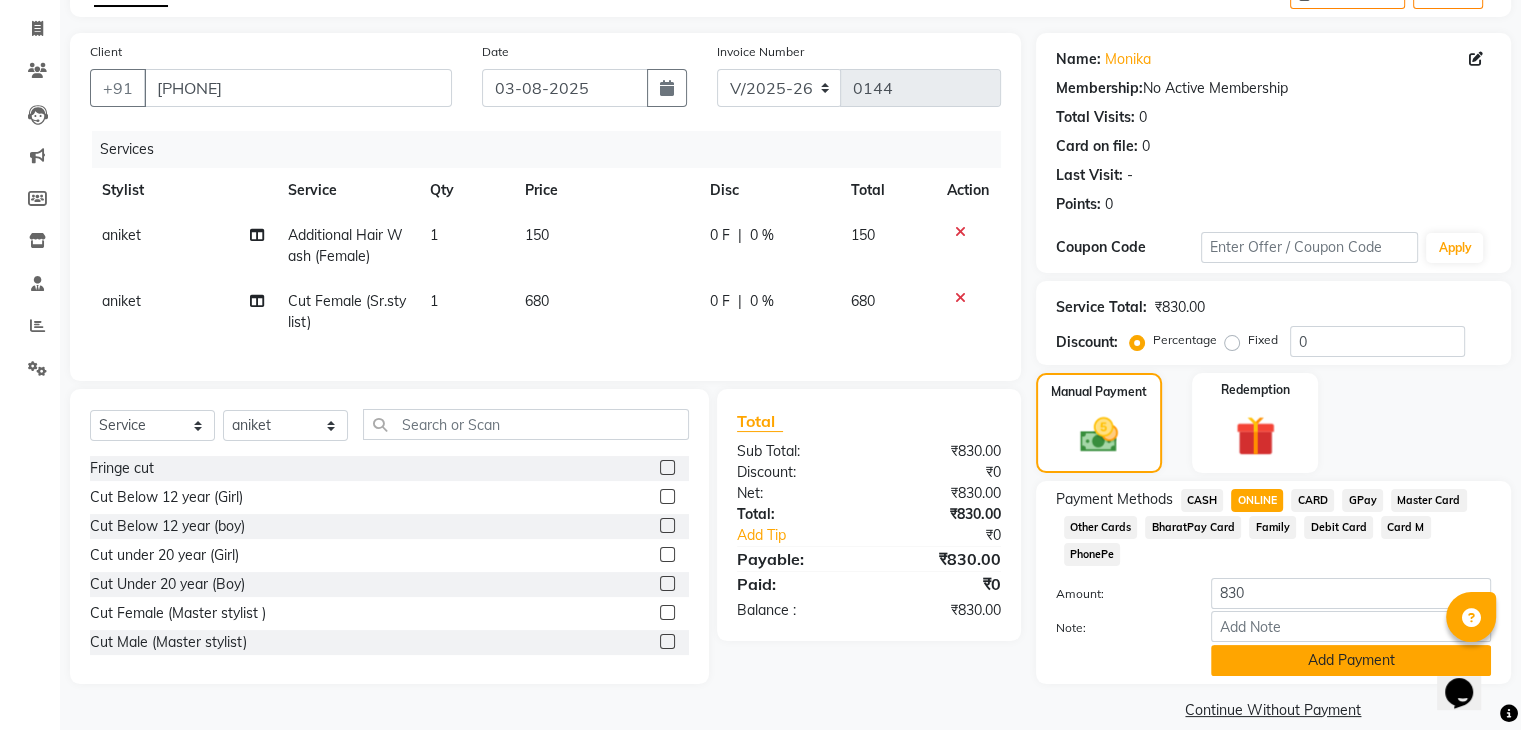 click on "Add Payment" 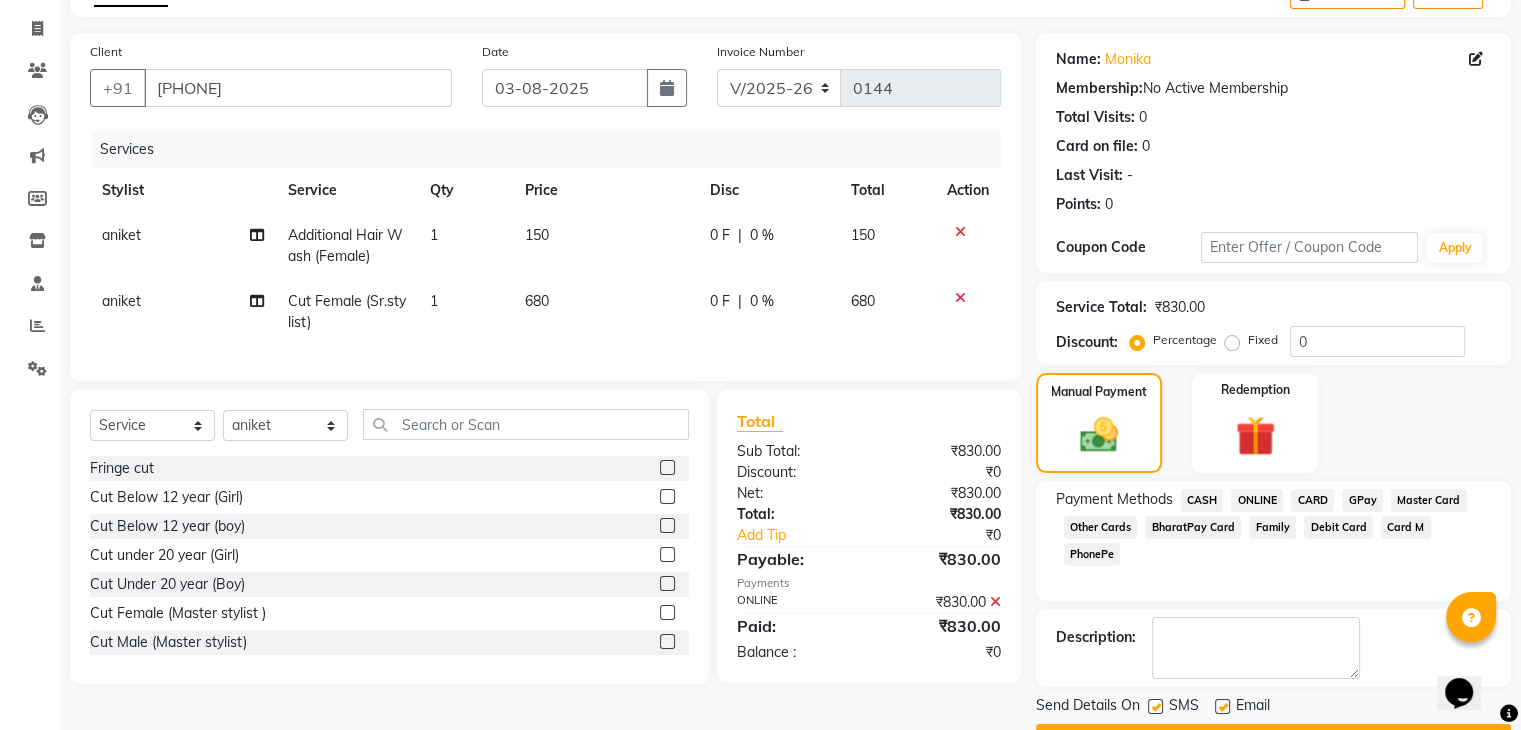 scroll, scrollTop: 171, scrollLeft: 0, axis: vertical 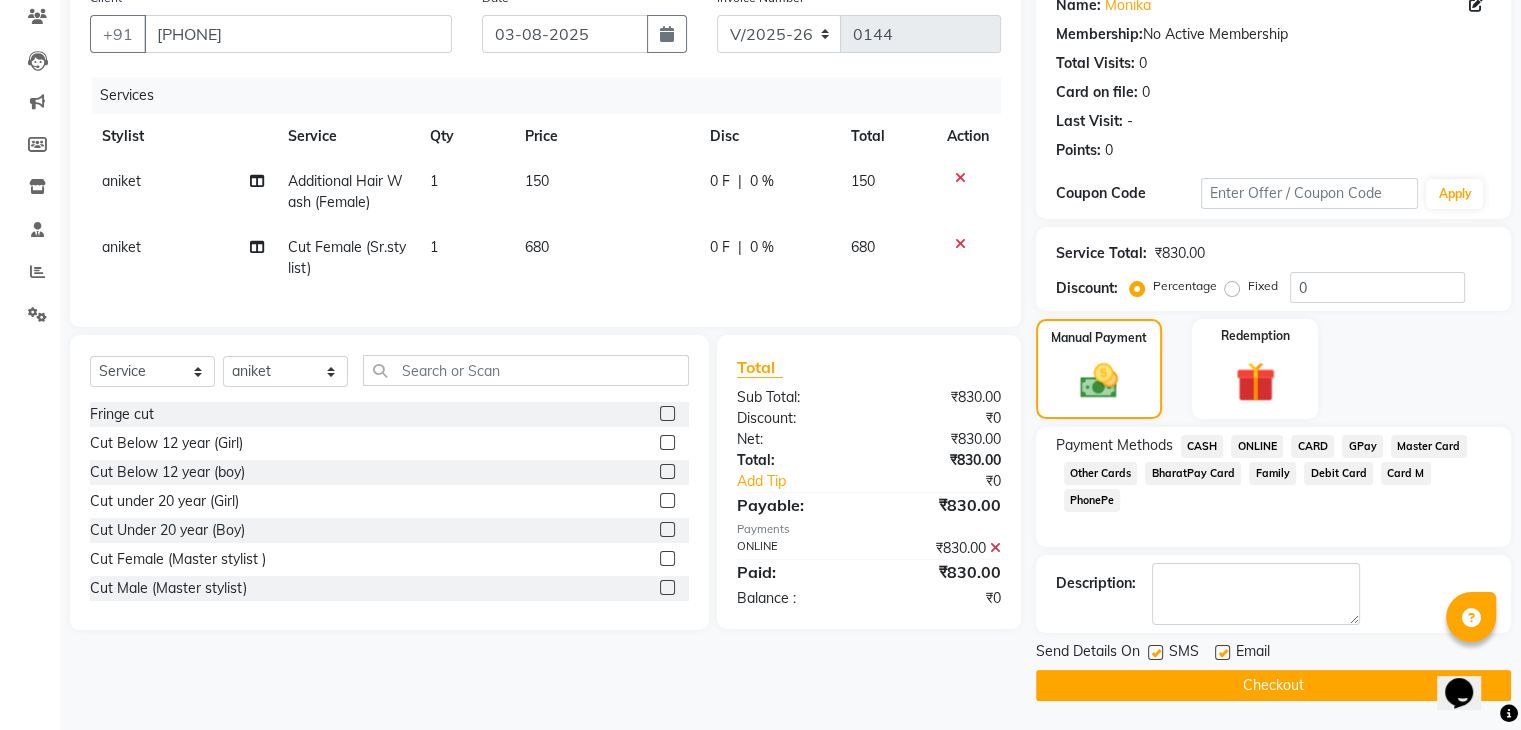 click on "Checkout" 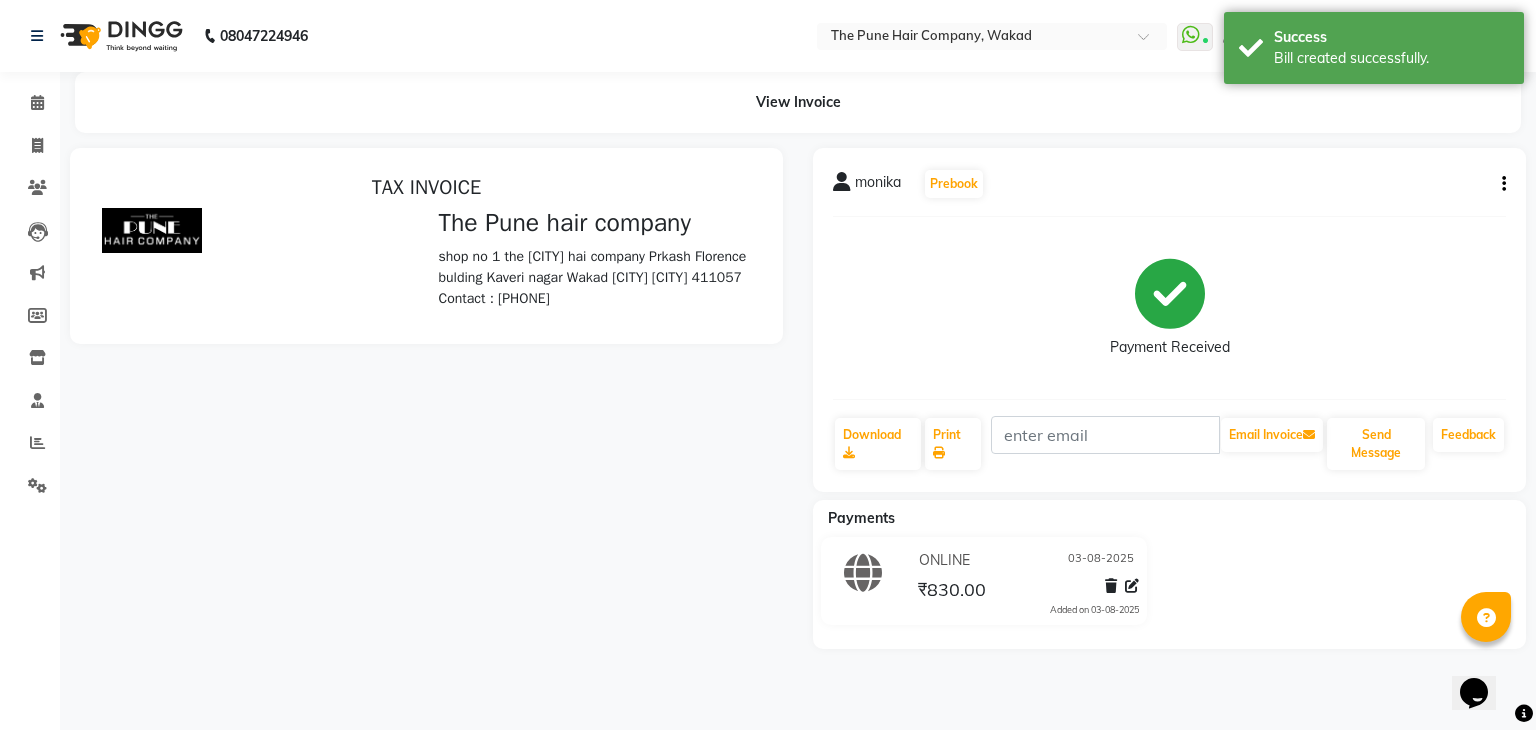 scroll, scrollTop: 0, scrollLeft: 0, axis: both 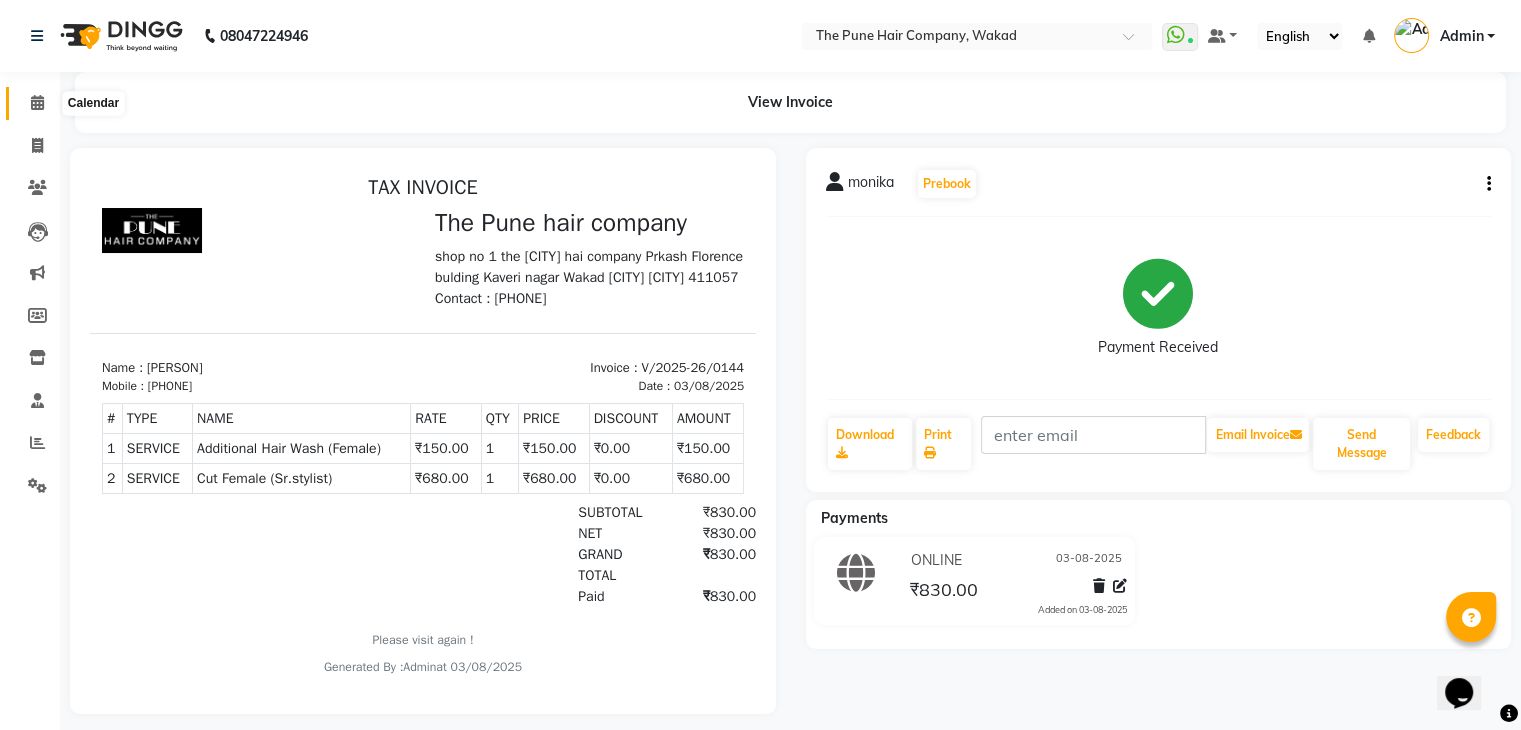 click 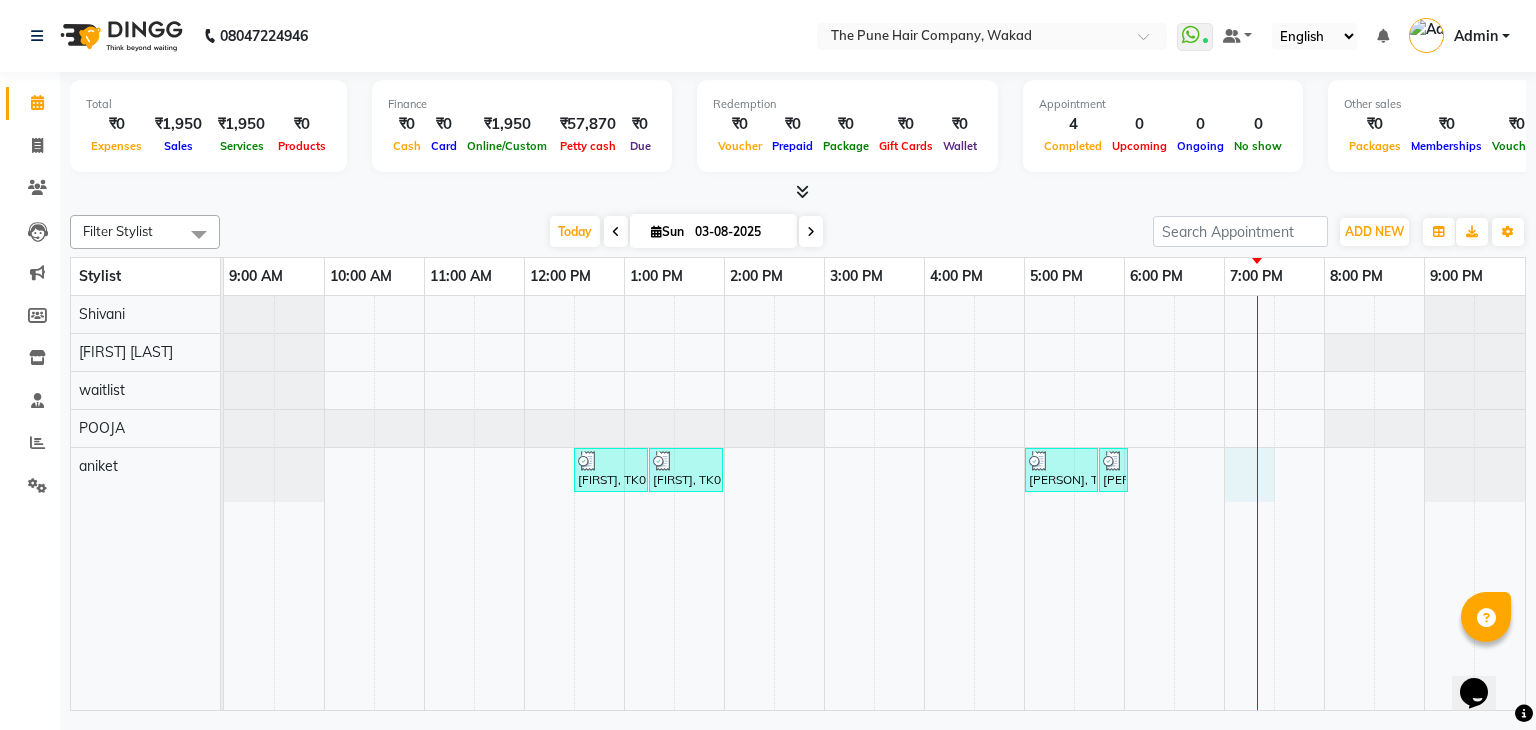 click on "[FIRST], TK01, 12:30 PM-01:15 PM, Cut Male (Sr.stylist)     [FIRST], TK01, 01:15 PM-02:00 PM, Head Massage - Head Massage With Shampoo Male     [PERSON], TK02, 05:00 PM-05:45 PM, Cut Female (Sr.stylist)     [PERSON], TK02, 05:45 PM-06:00 PM, Additional Hair Wash (Female)" at bounding box center [874, 503] 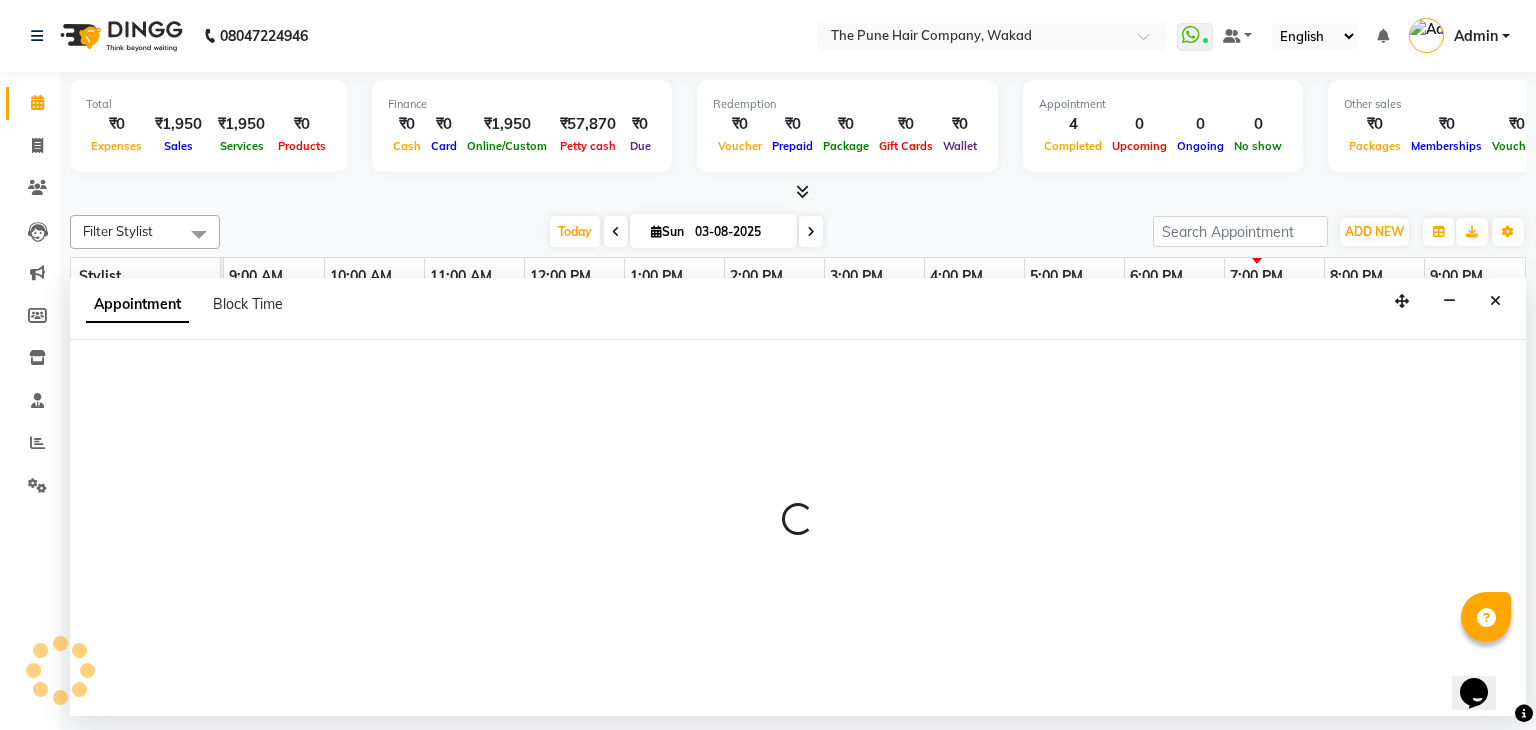 select on "80950" 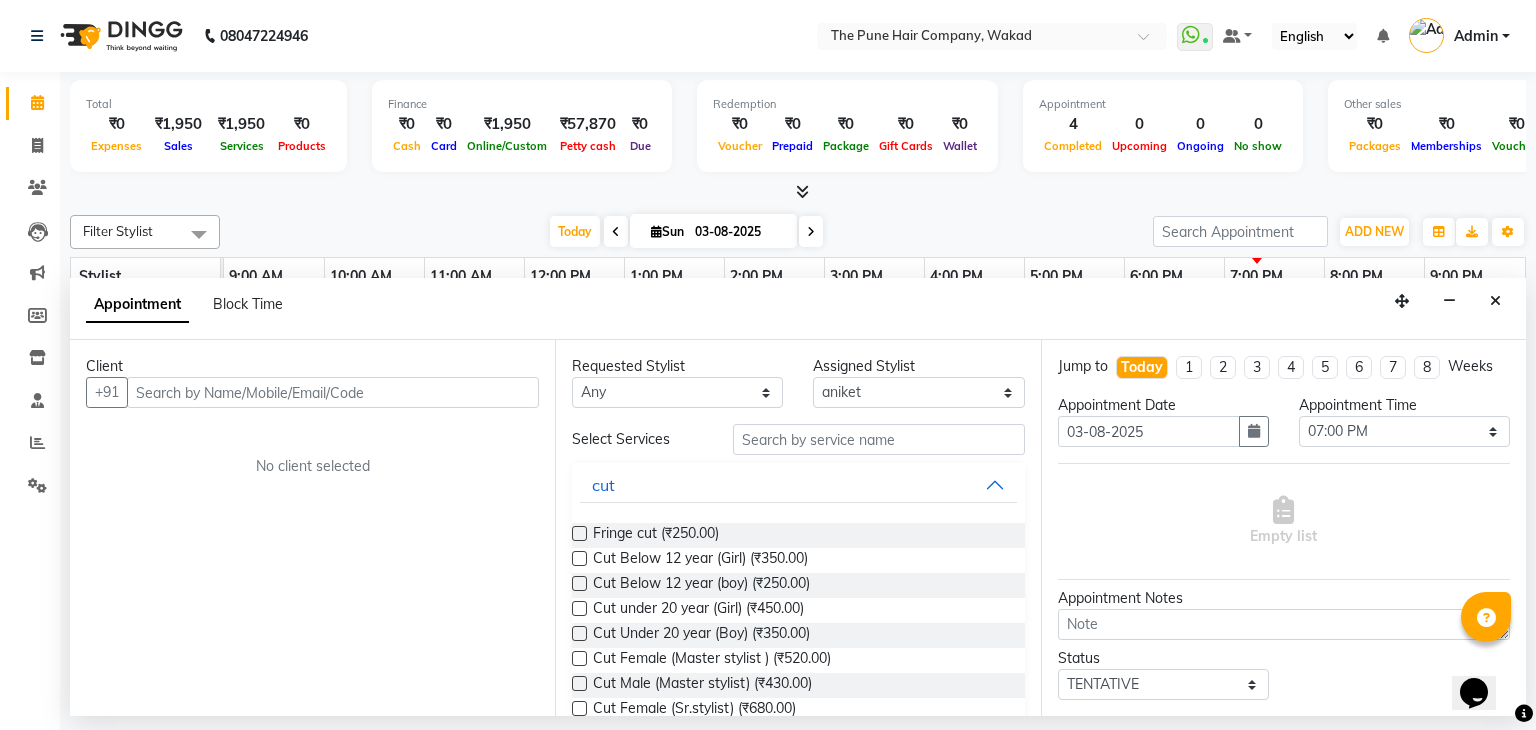click at bounding box center [333, 392] 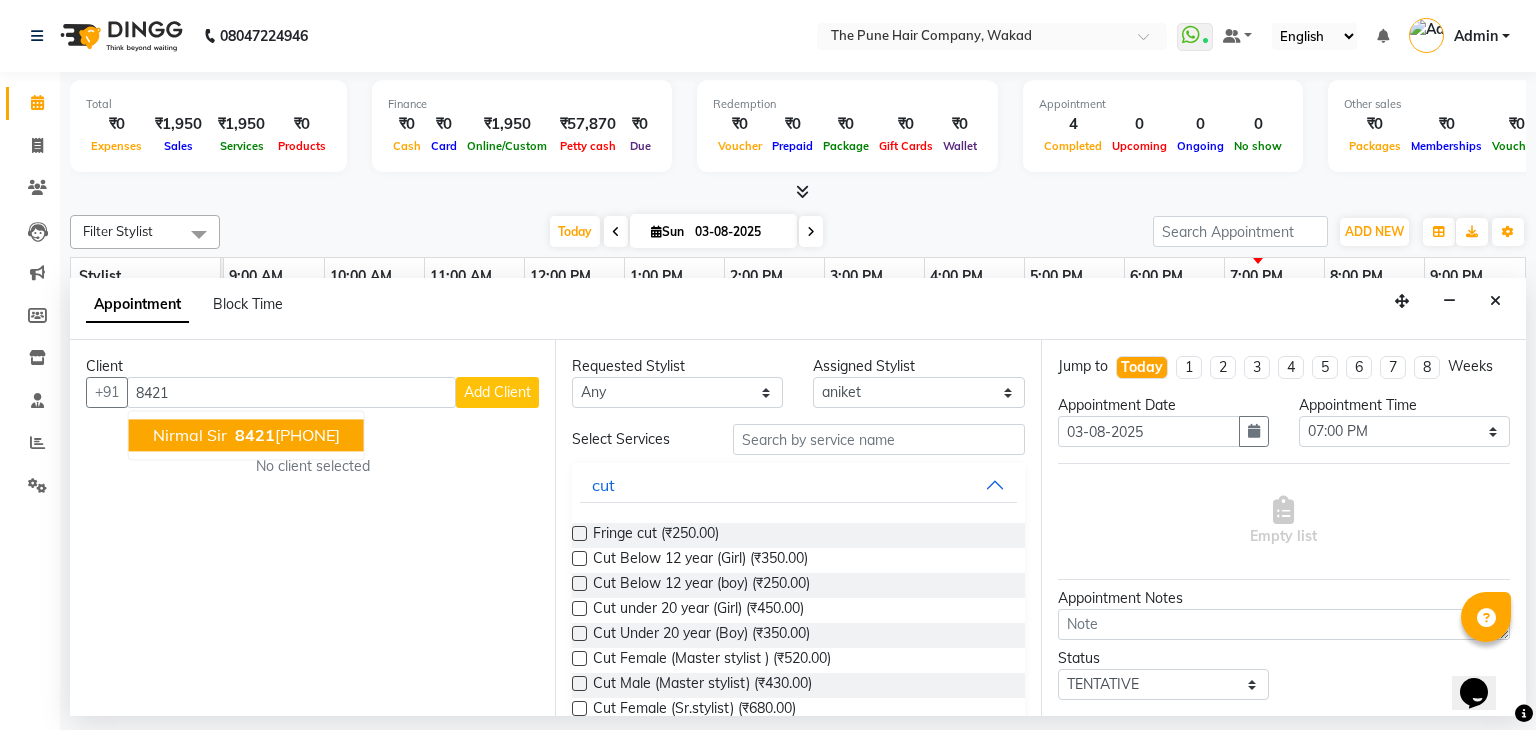 click on "[FIRST] Sir   [PHONE]" at bounding box center [246, 436] 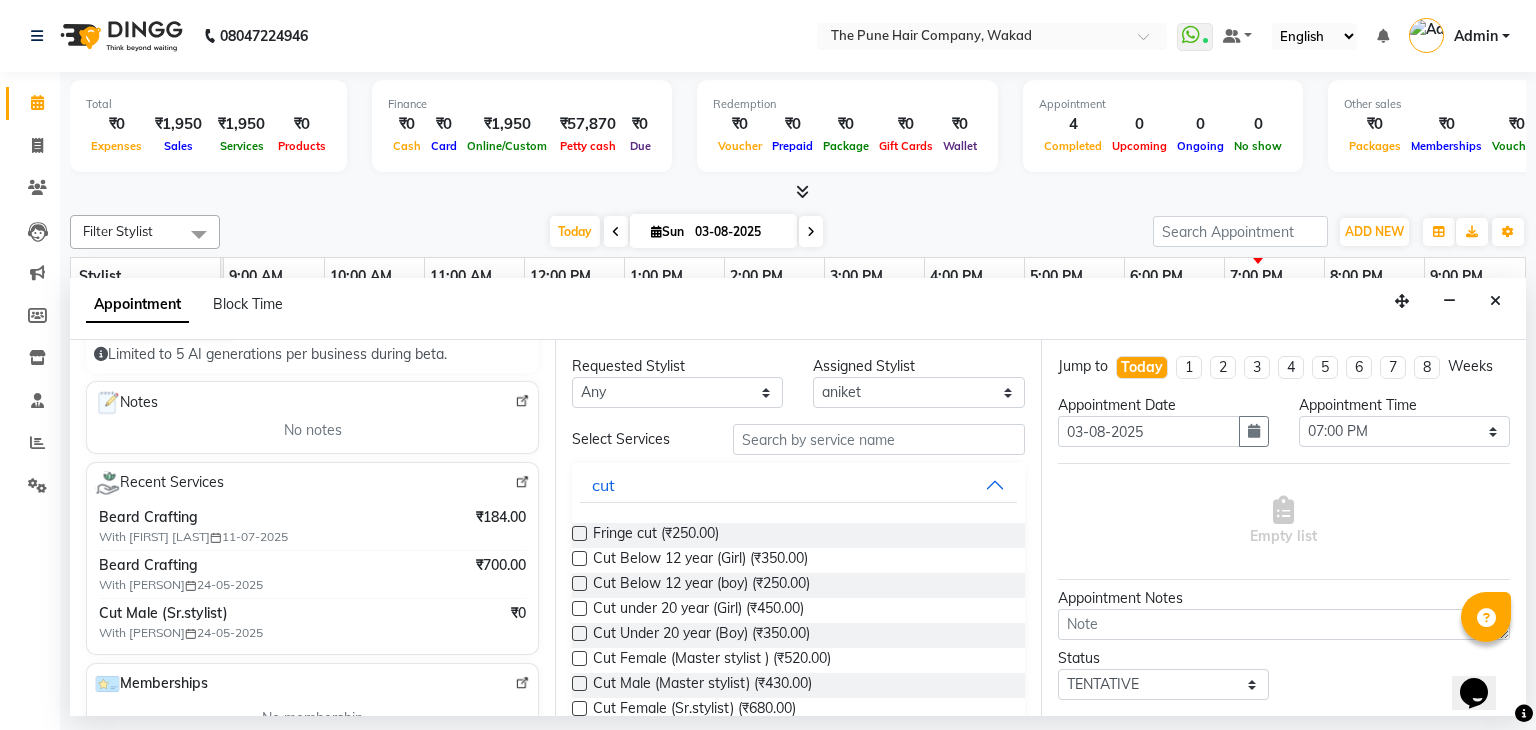 scroll, scrollTop: 246, scrollLeft: 0, axis: vertical 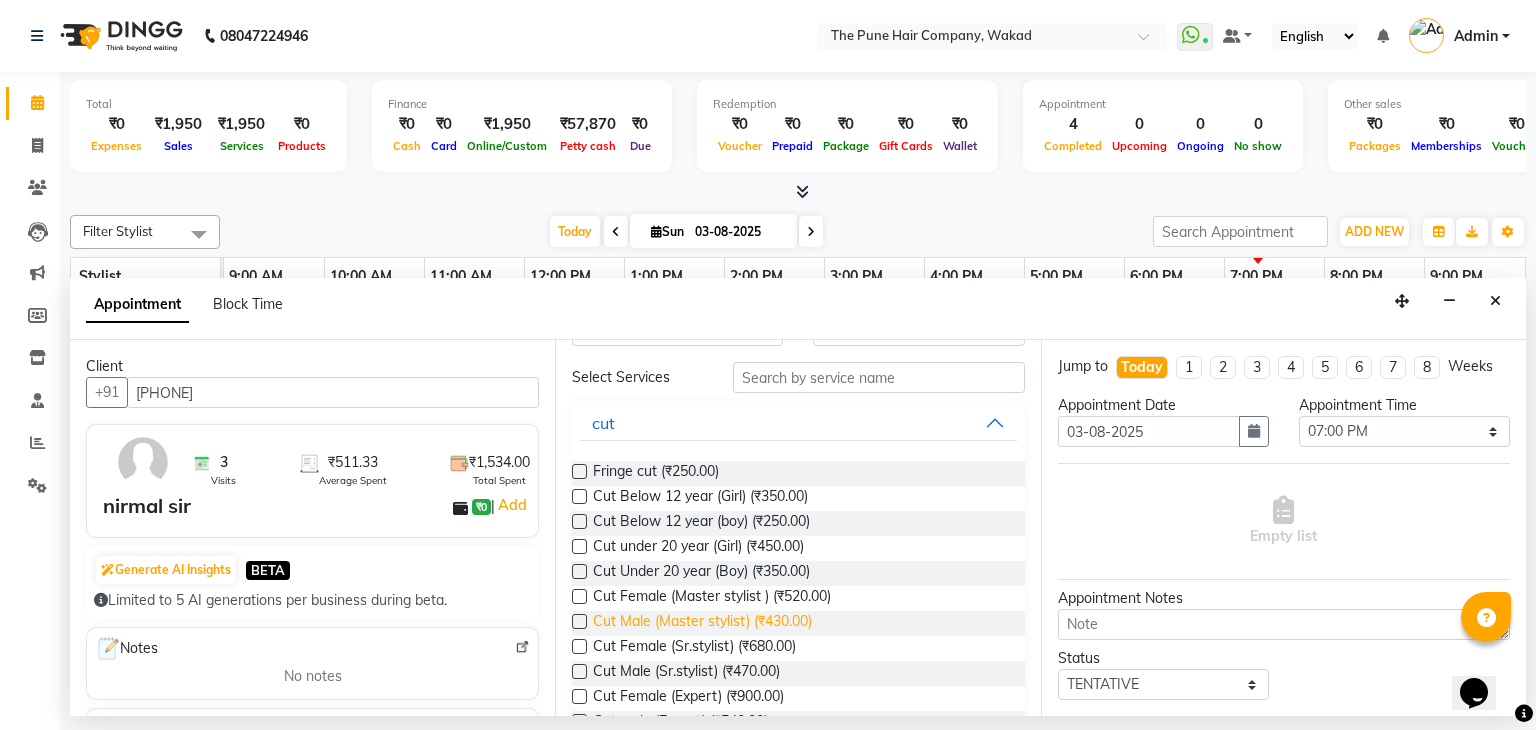 click on "Cut Male (Master stylist) (₹430.00)" at bounding box center [702, 623] 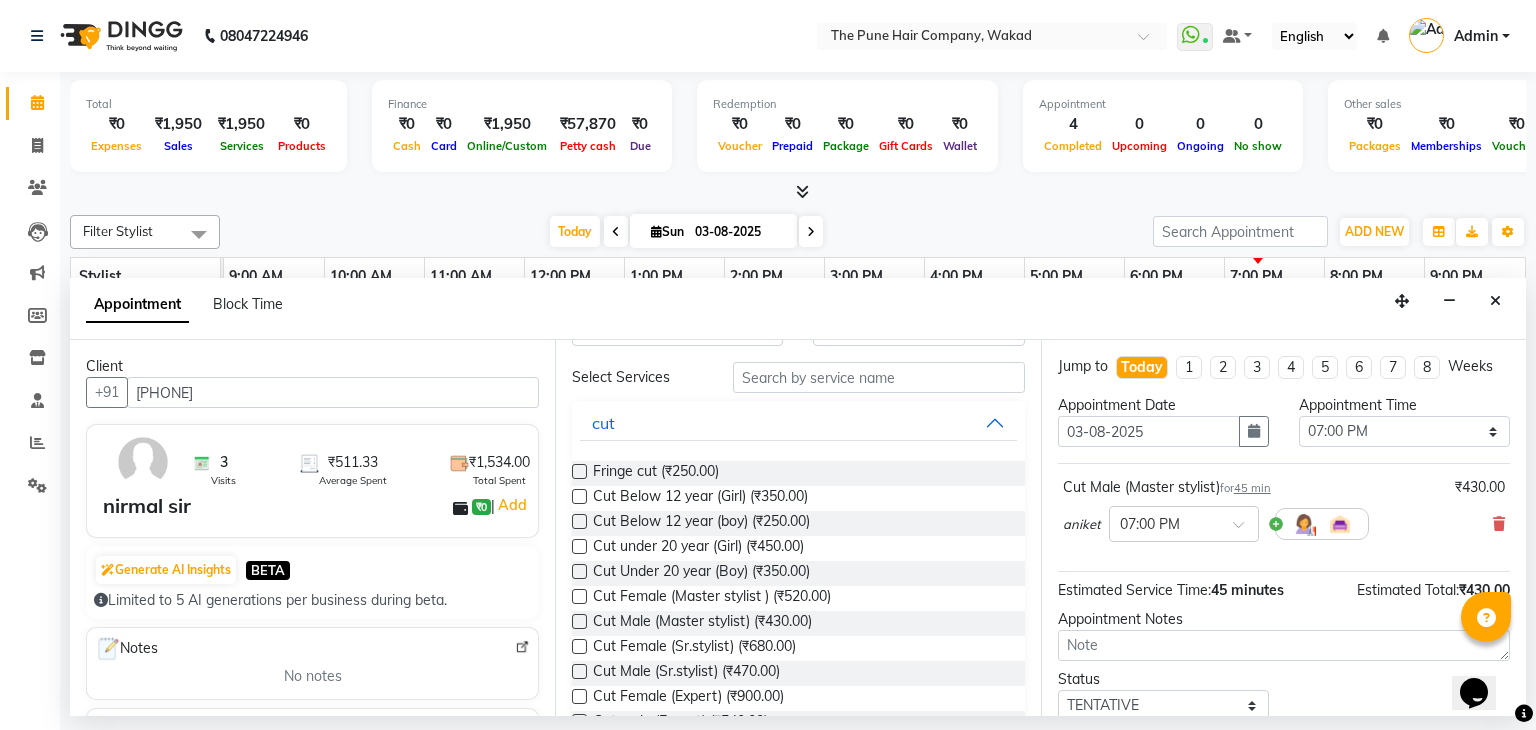 click at bounding box center (579, 621) 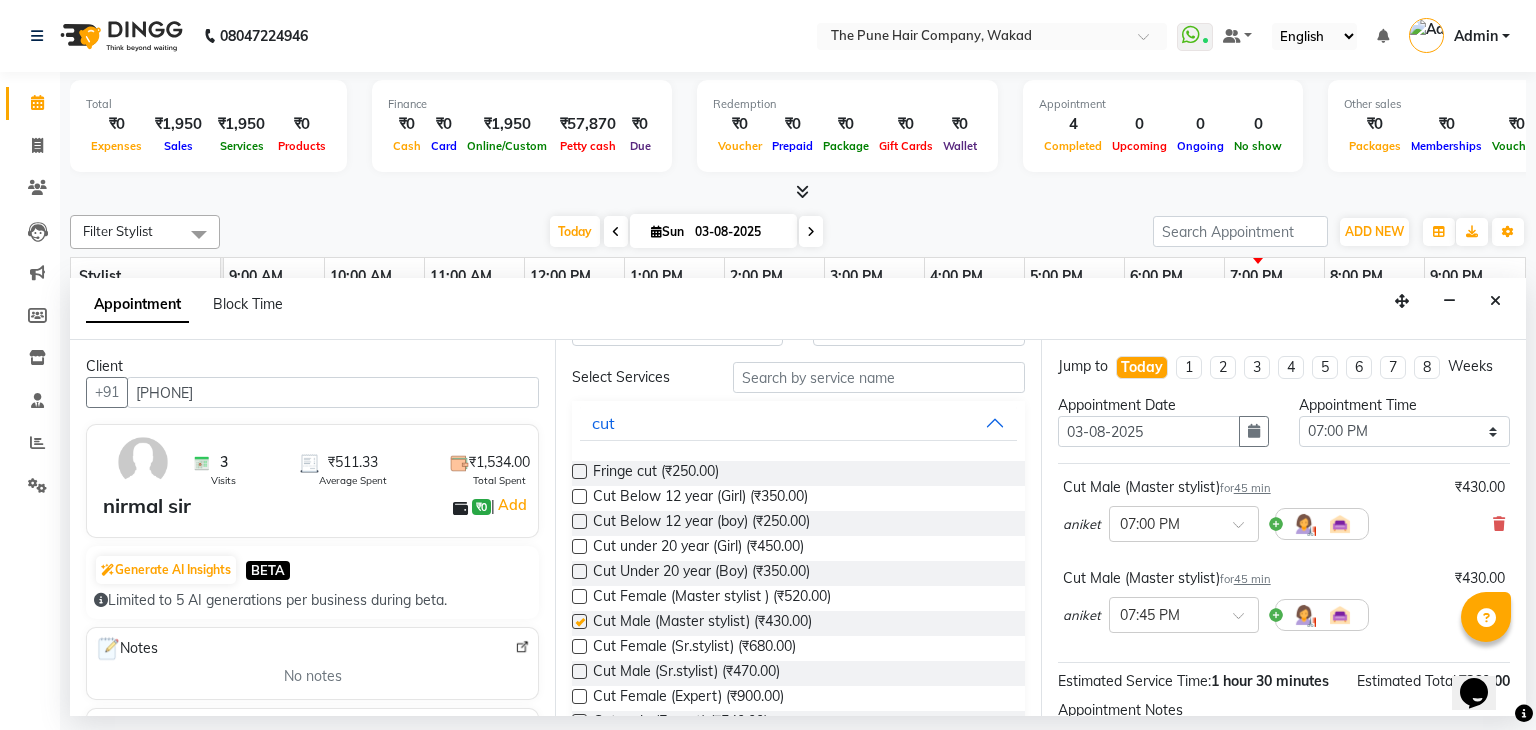checkbox on "false" 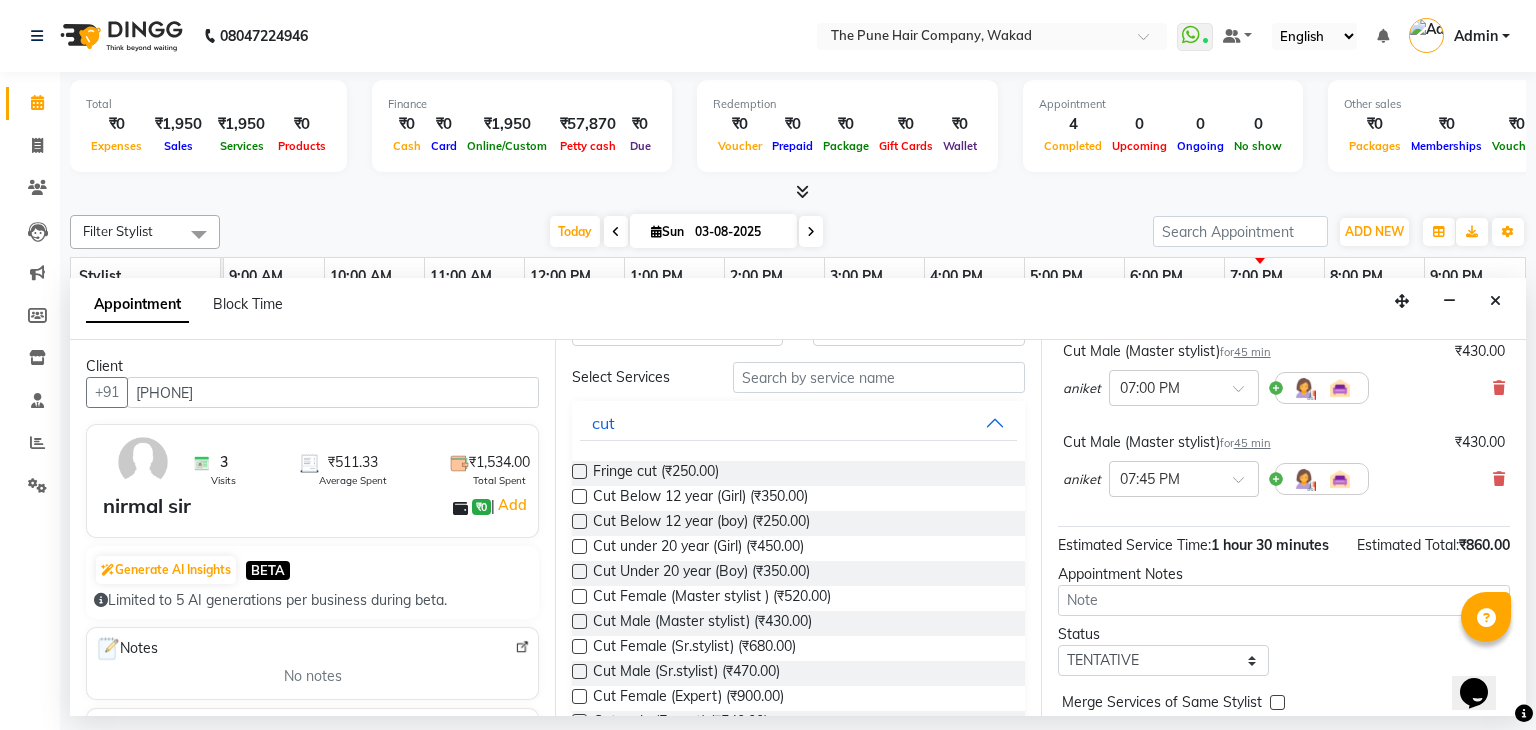 scroll, scrollTop: 117, scrollLeft: 0, axis: vertical 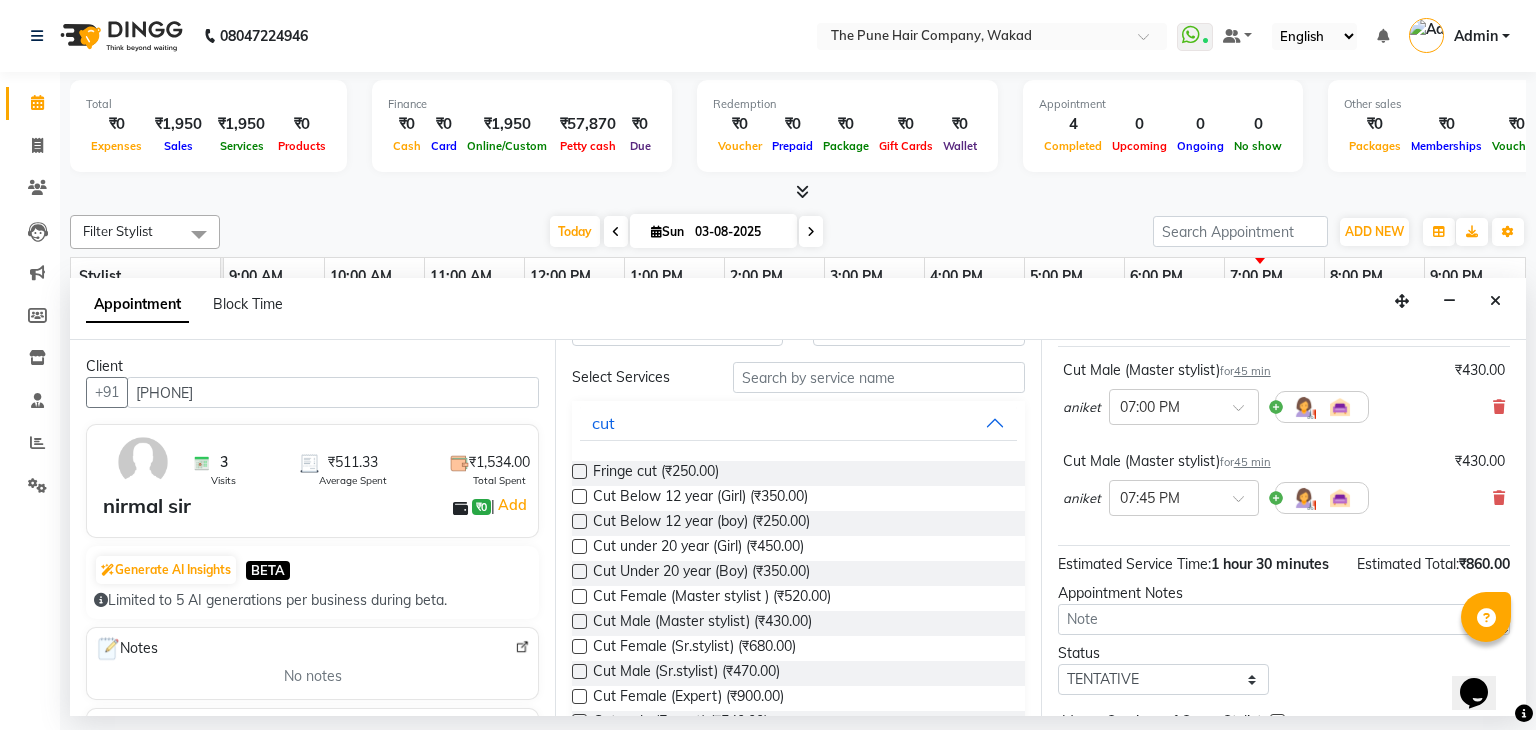 click on "[FIRST]   24-05-2025" at bounding box center [1284, 498] 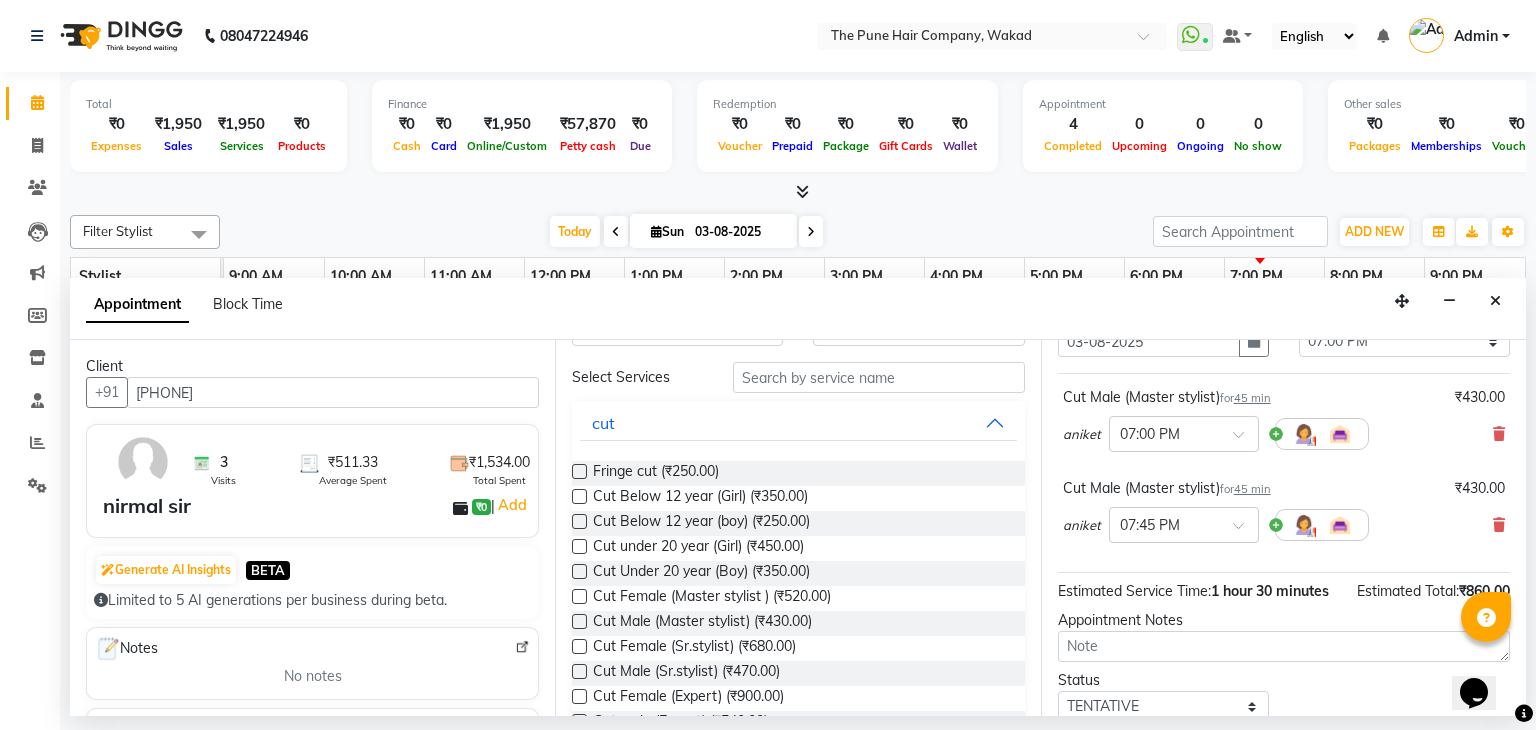 scroll, scrollTop: 89, scrollLeft: 0, axis: vertical 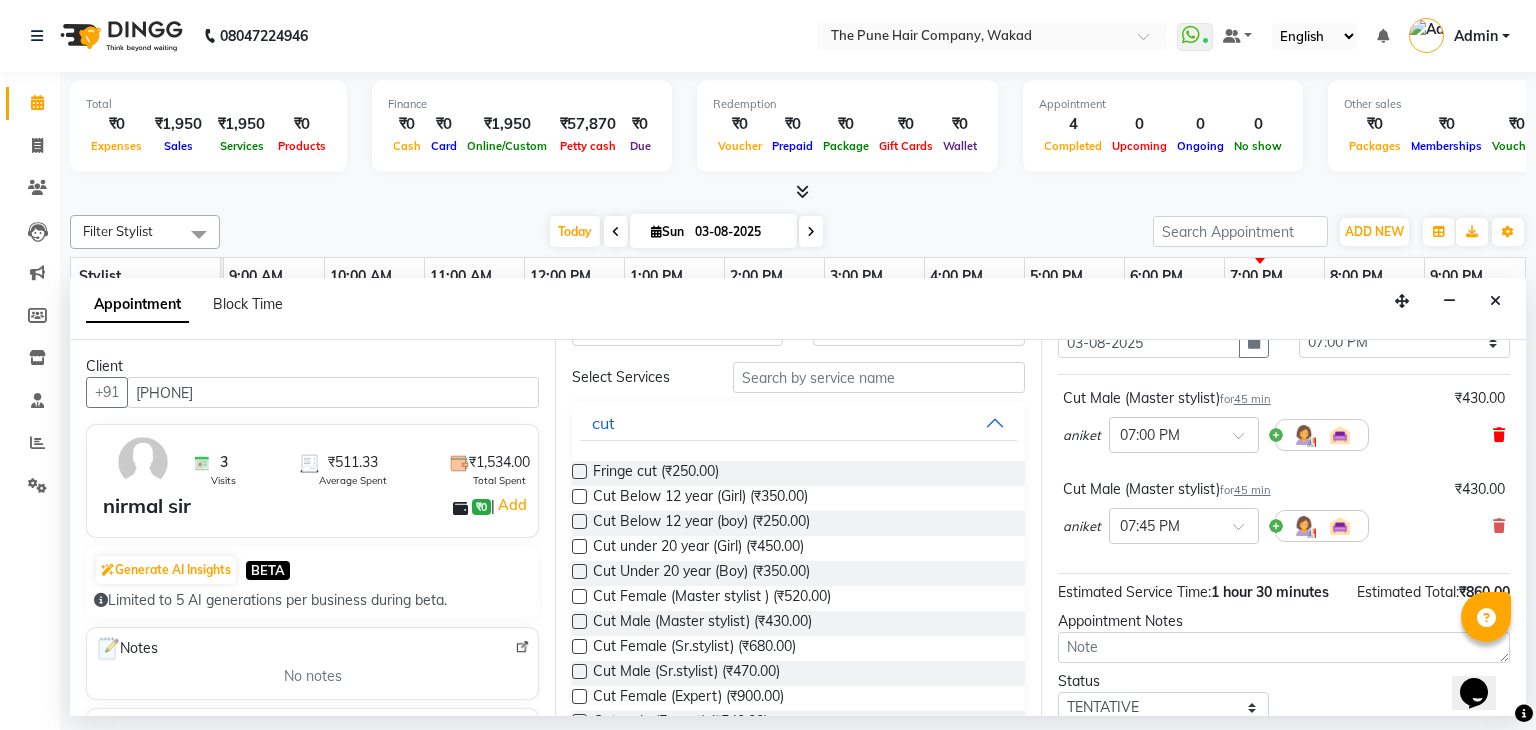 click at bounding box center (1499, 435) 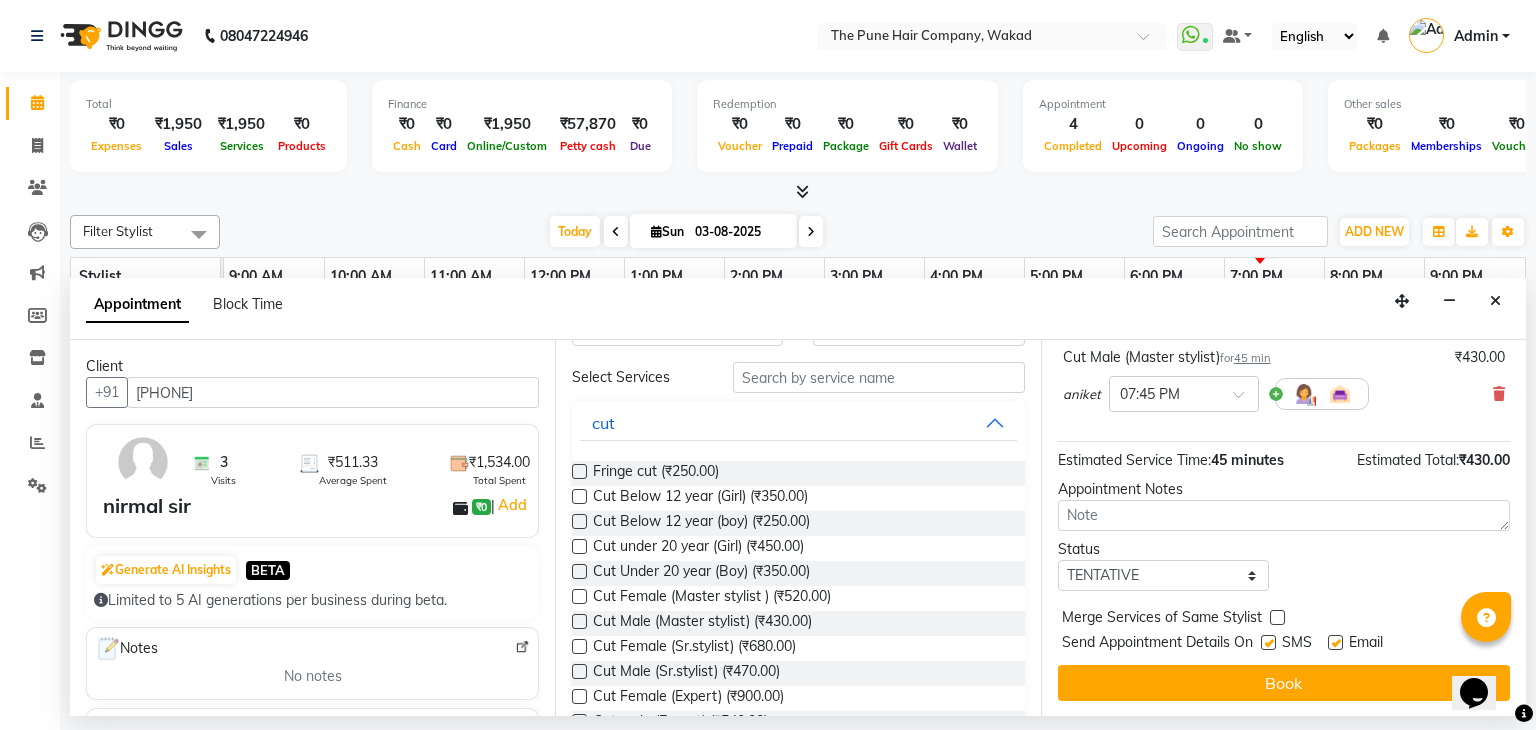 scroll, scrollTop: 0, scrollLeft: 0, axis: both 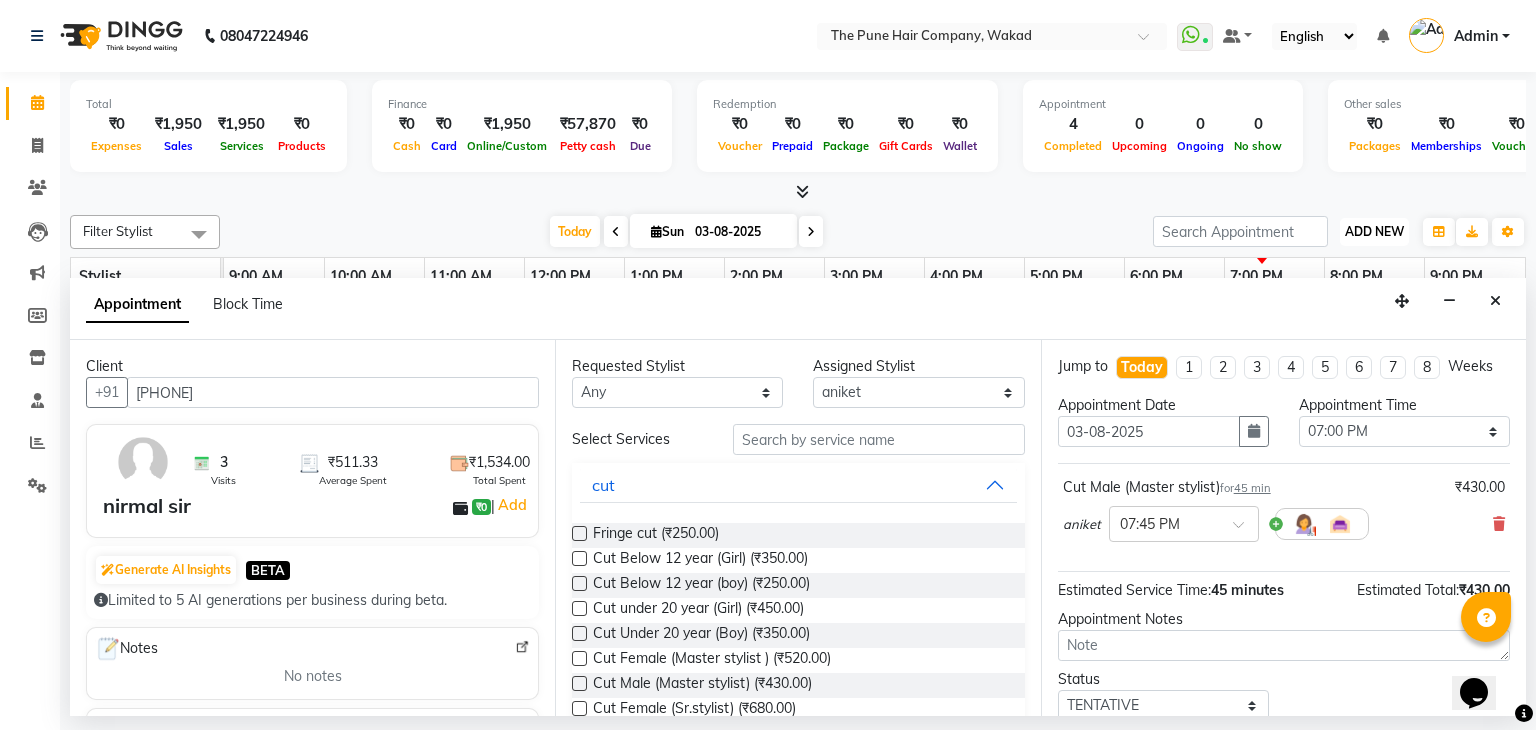 click on "ADD NEW Toggle Dropdown" at bounding box center [1374, 232] 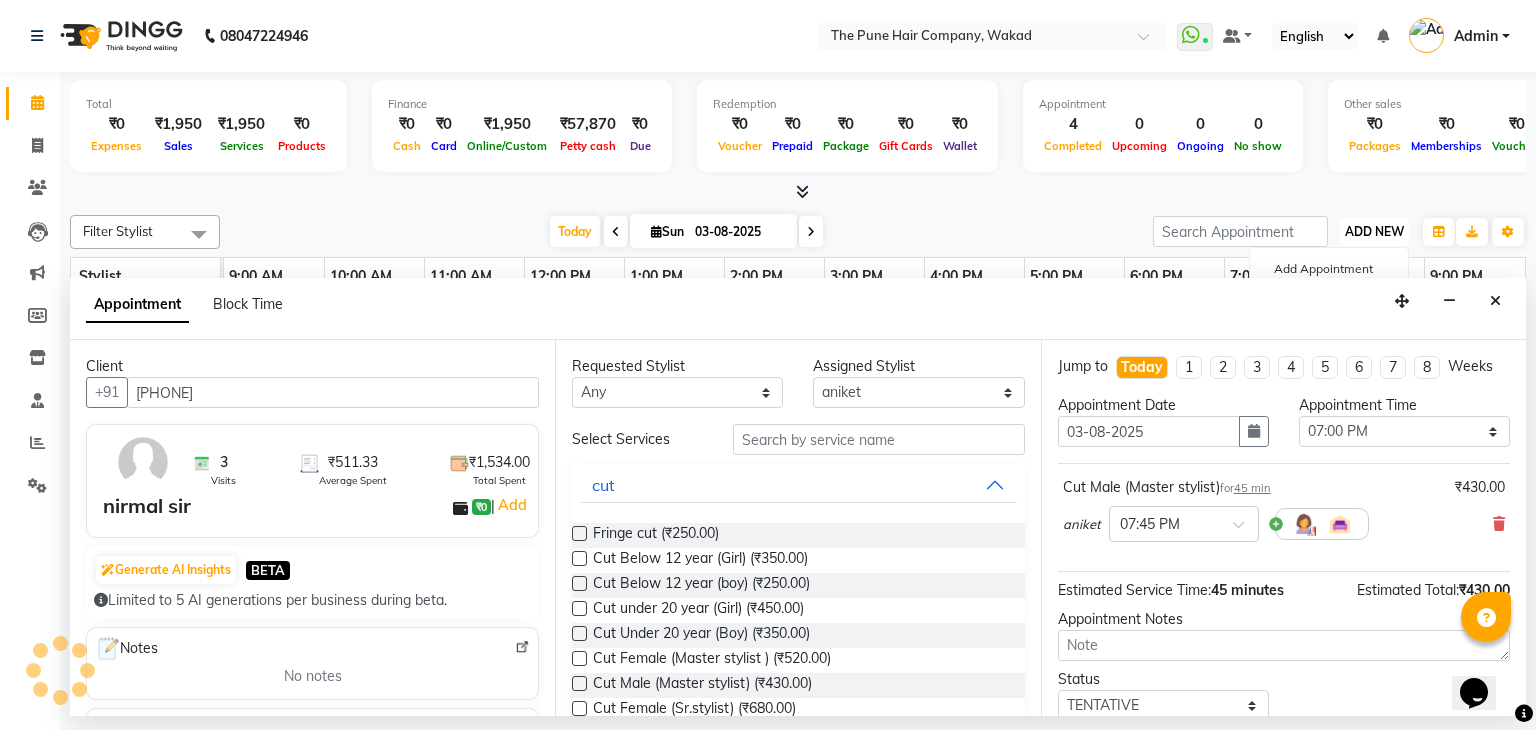 click on "ADD NEW Toggle Dropdown" at bounding box center (1374, 232) 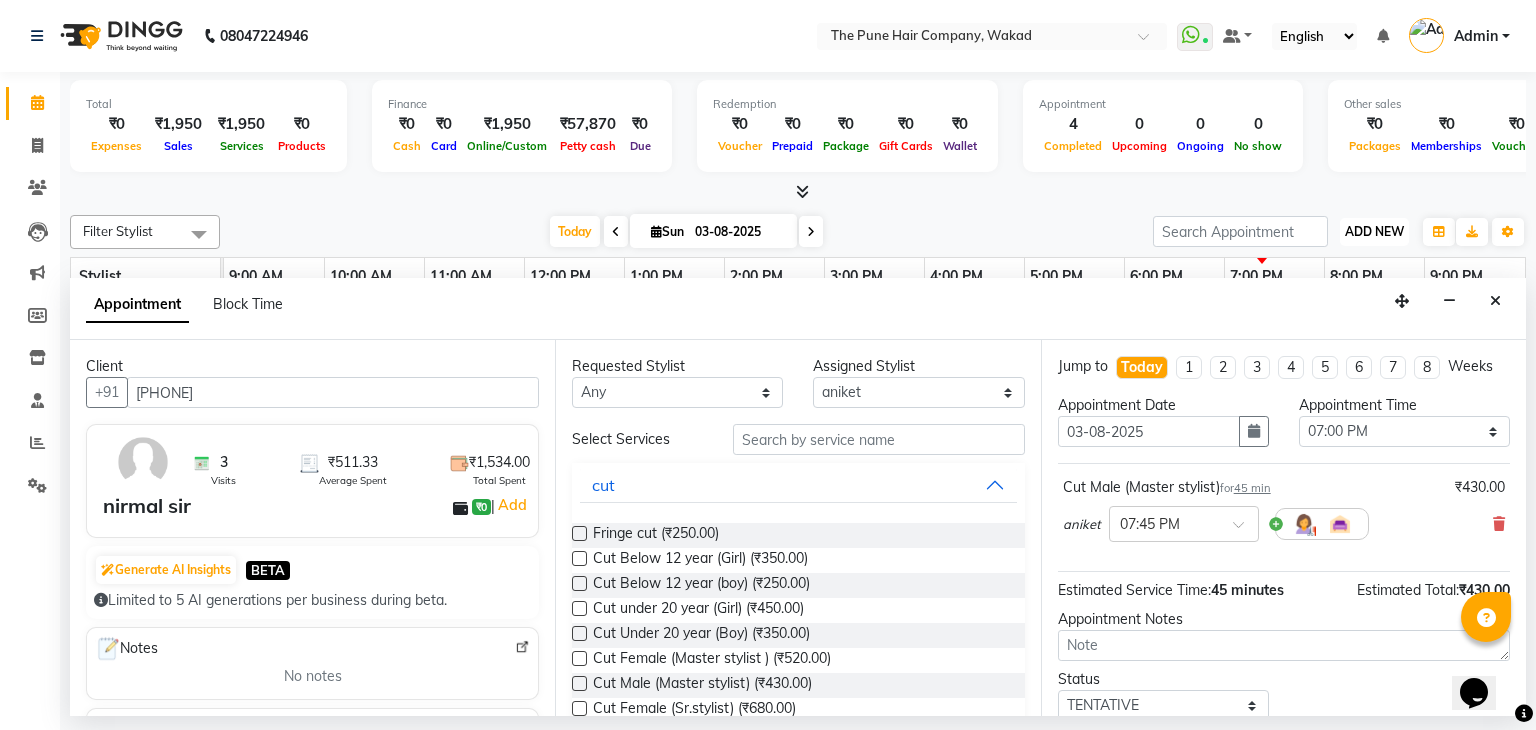 click on "ADD NEW Toggle Dropdown" at bounding box center (1374, 232) 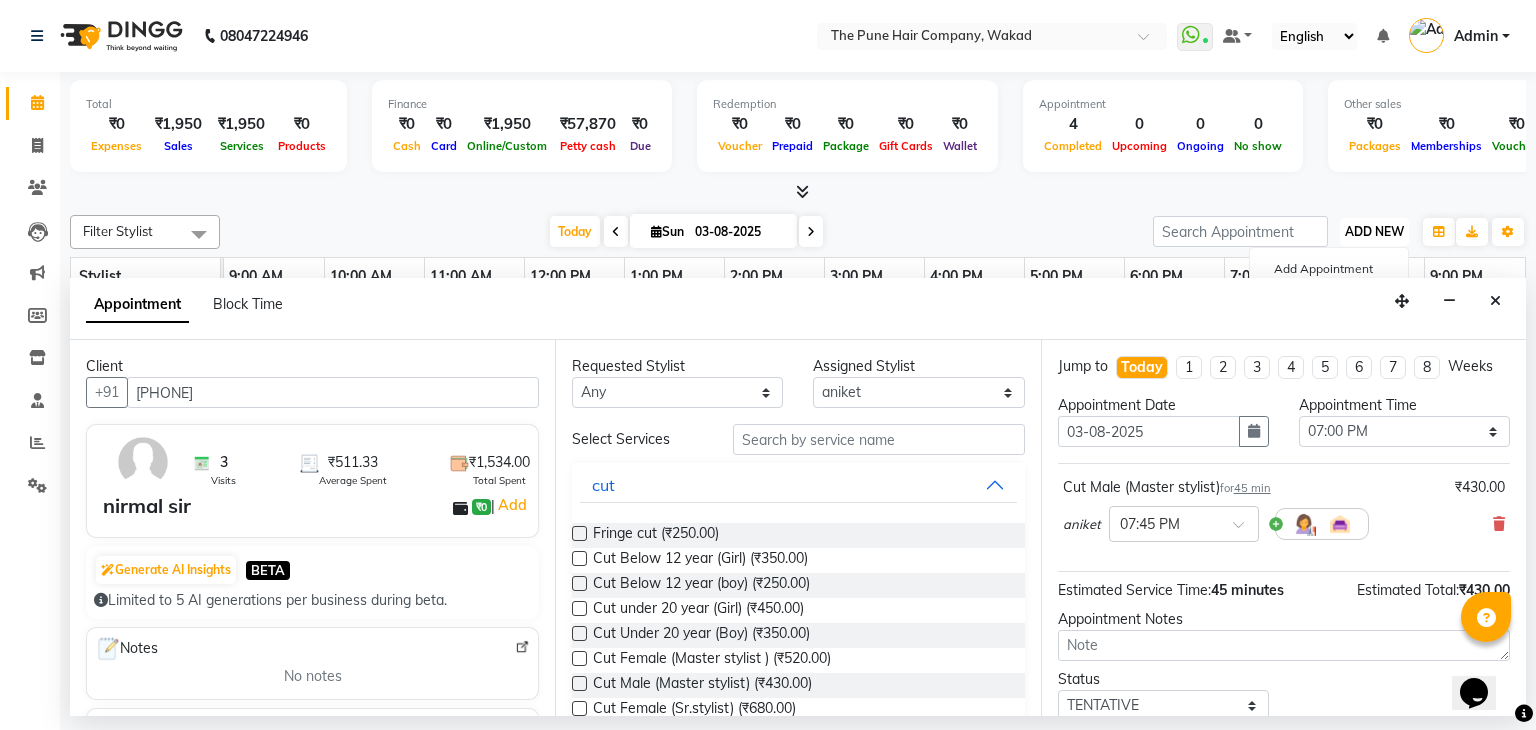 click on "ADD NEW Toggle Dropdown" at bounding box center (1374, 232) 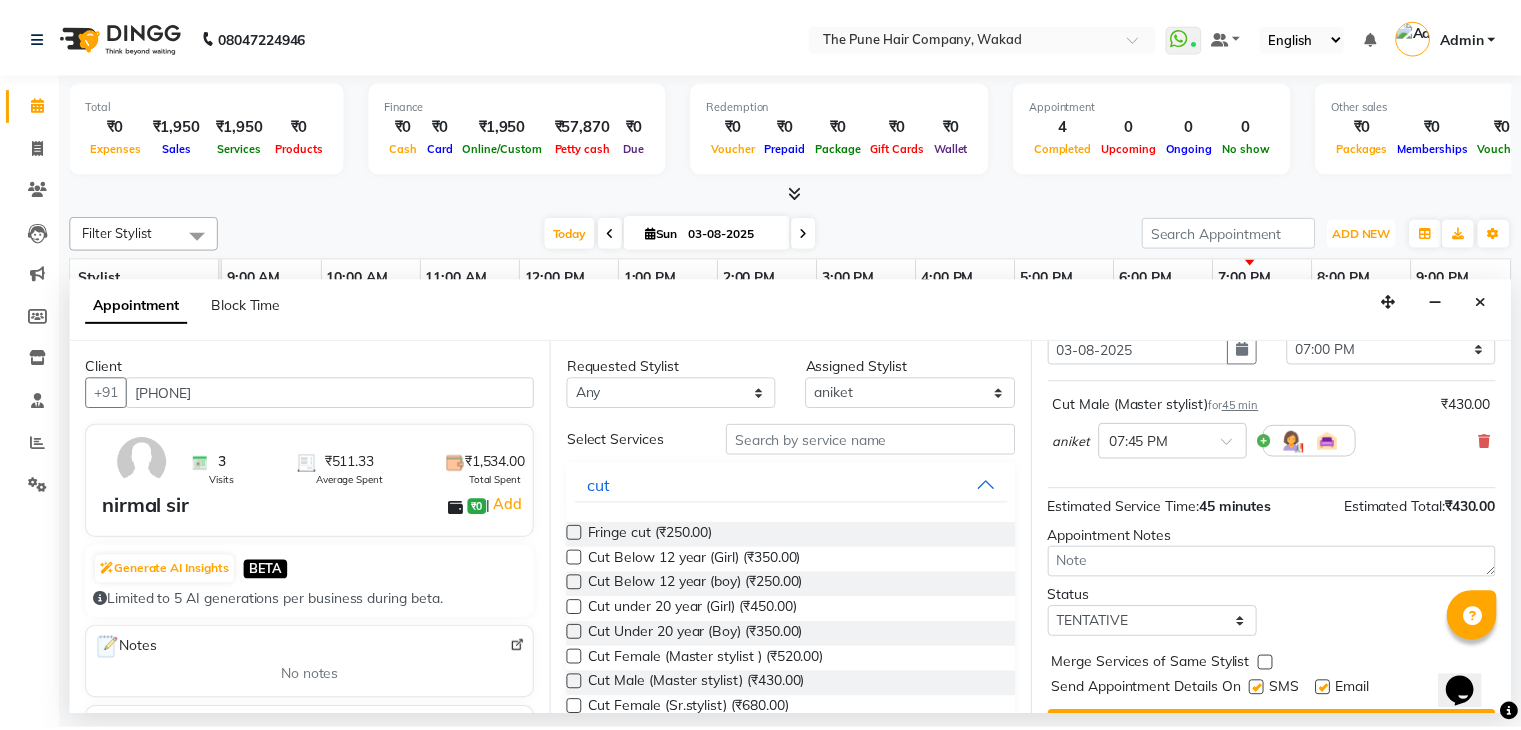 scroll, scrollTop: 130, scrollLeft: 0, axis: vertical 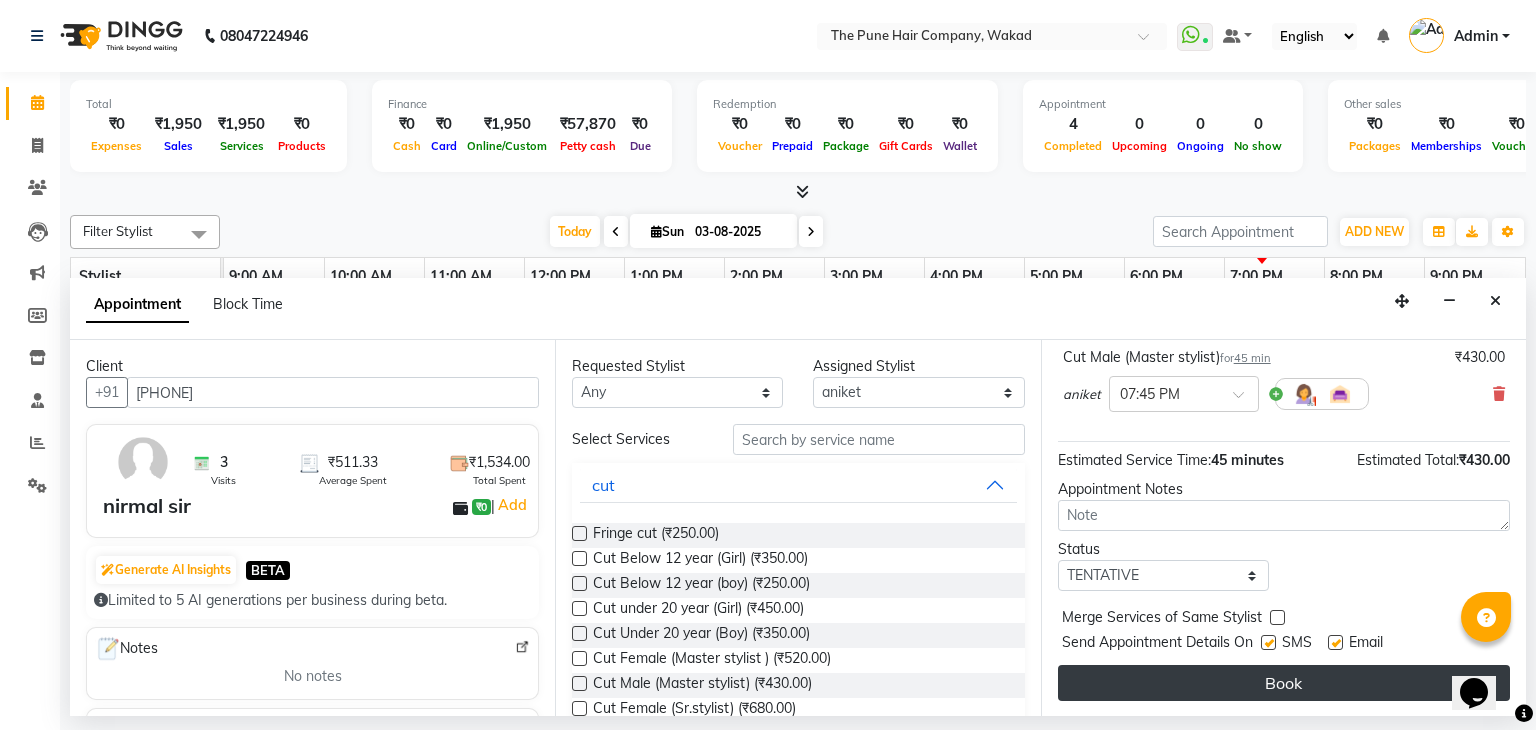 click on "Book" at bounding box center (1284, 683) 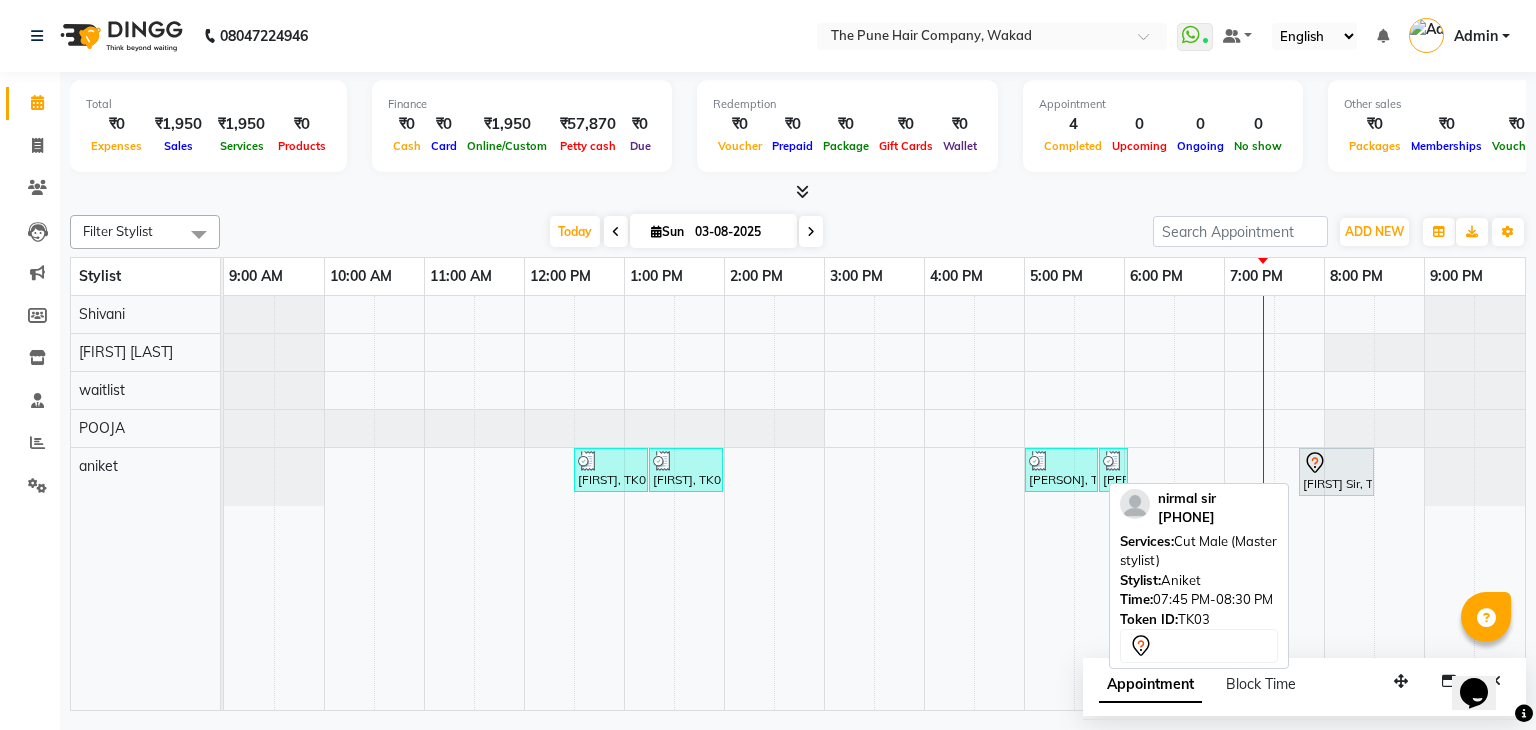 click 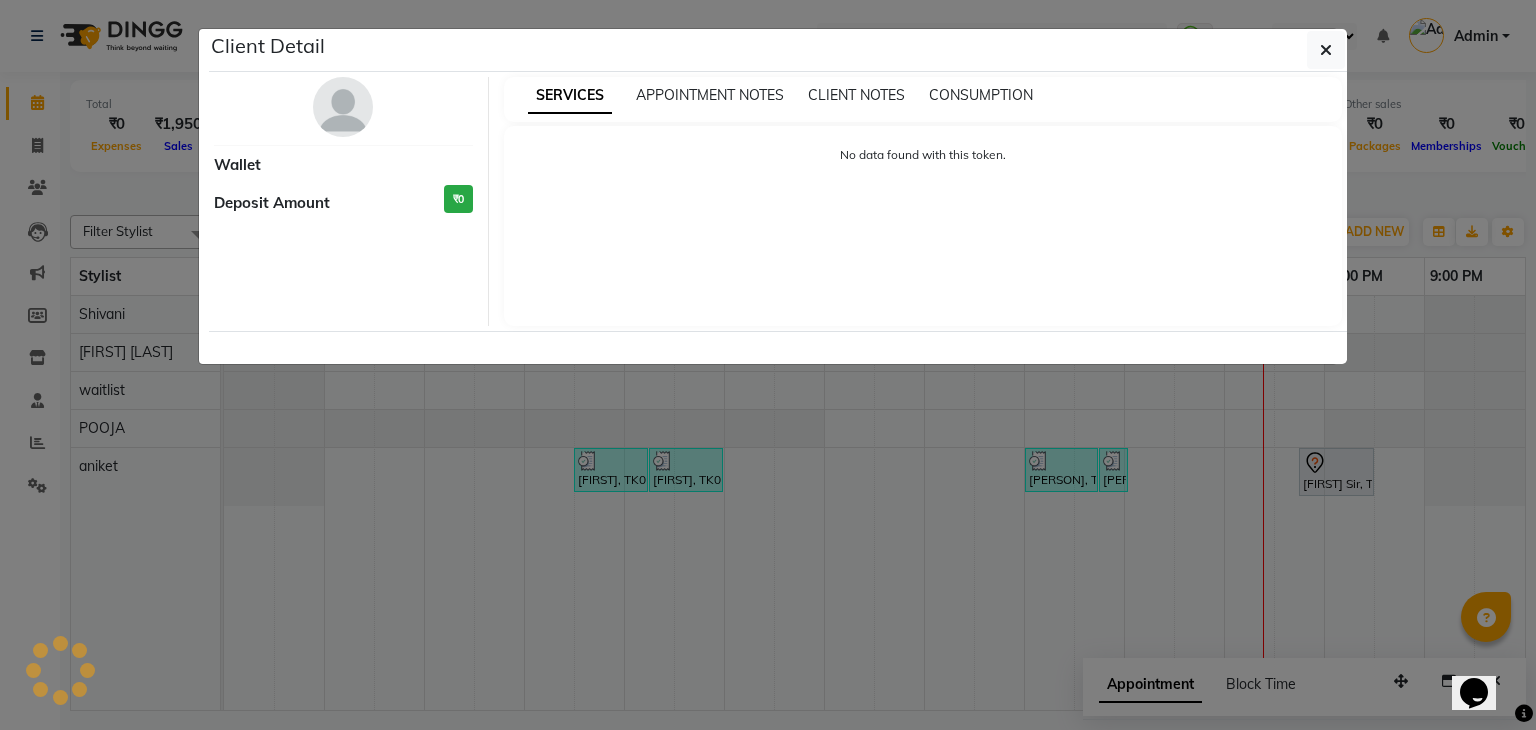 select on "7" 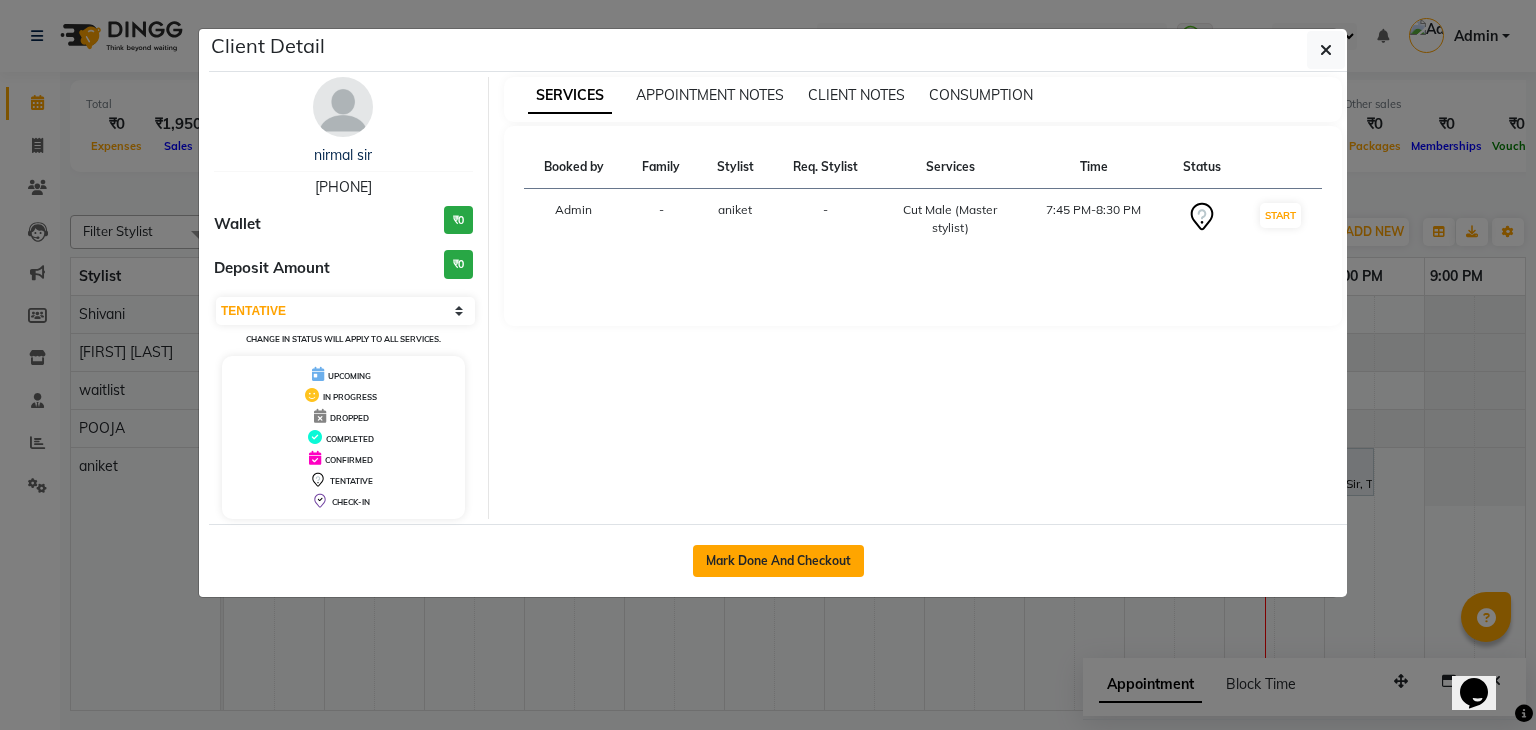 click on "Mark Done And Checkout" 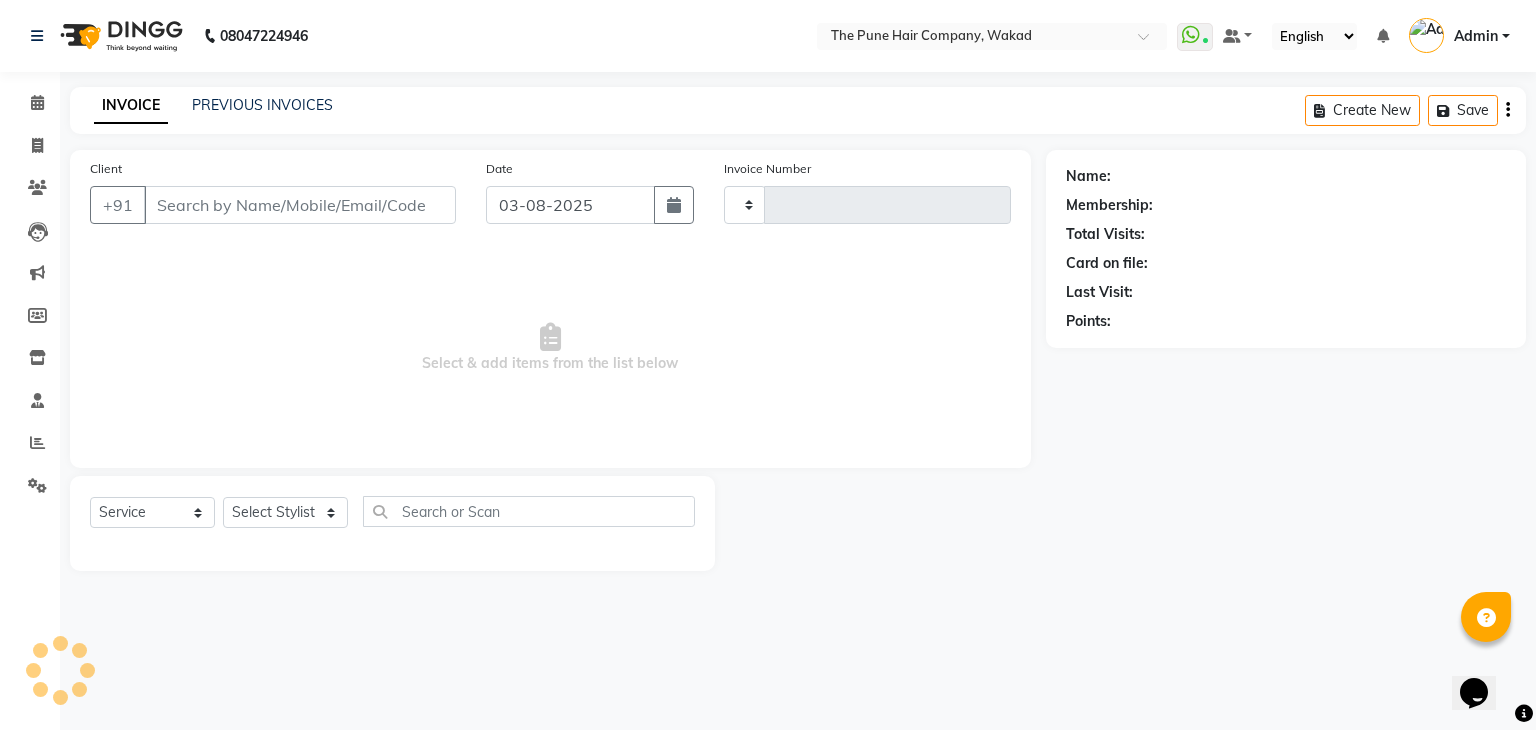 type on "0145" 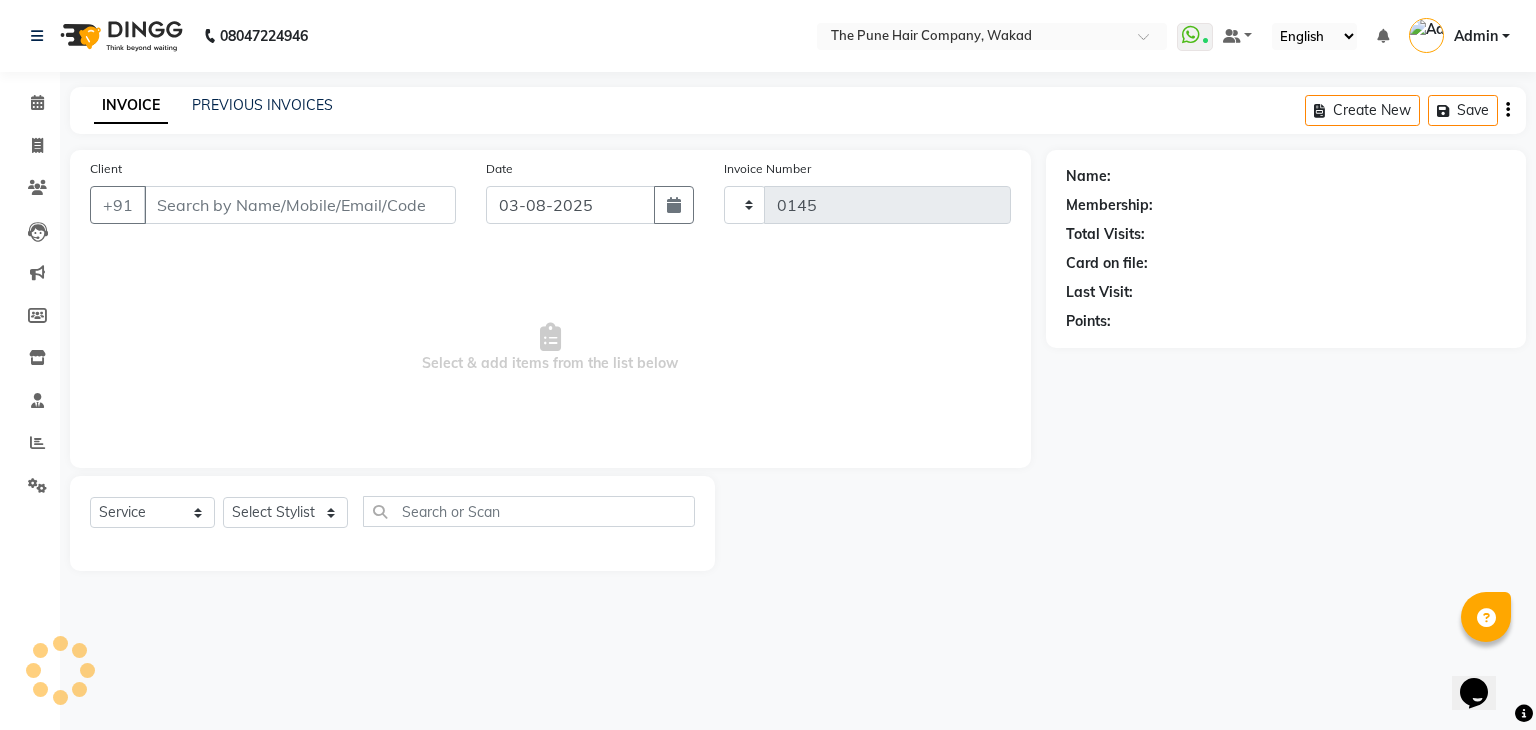 select on "7117" 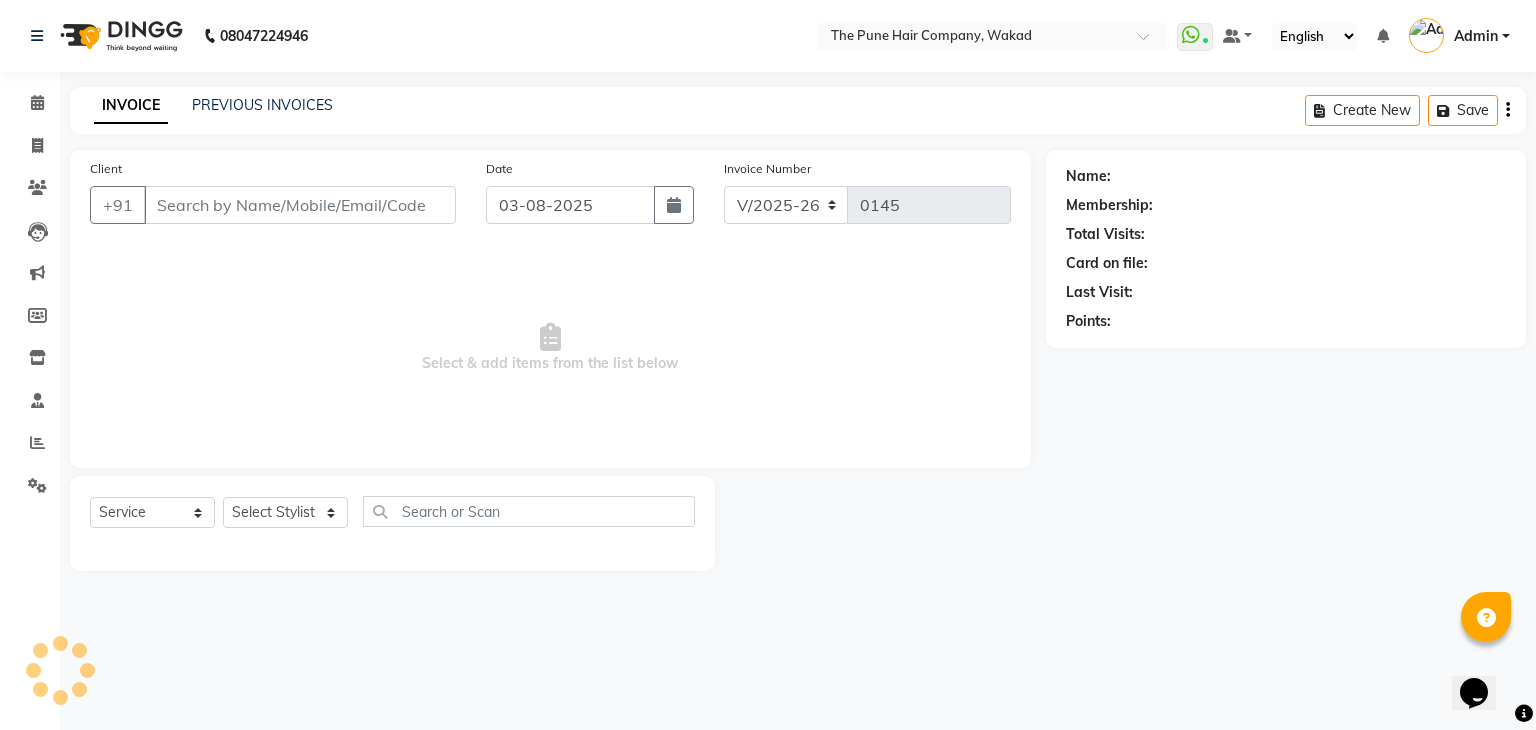 type on "[PHONE]" 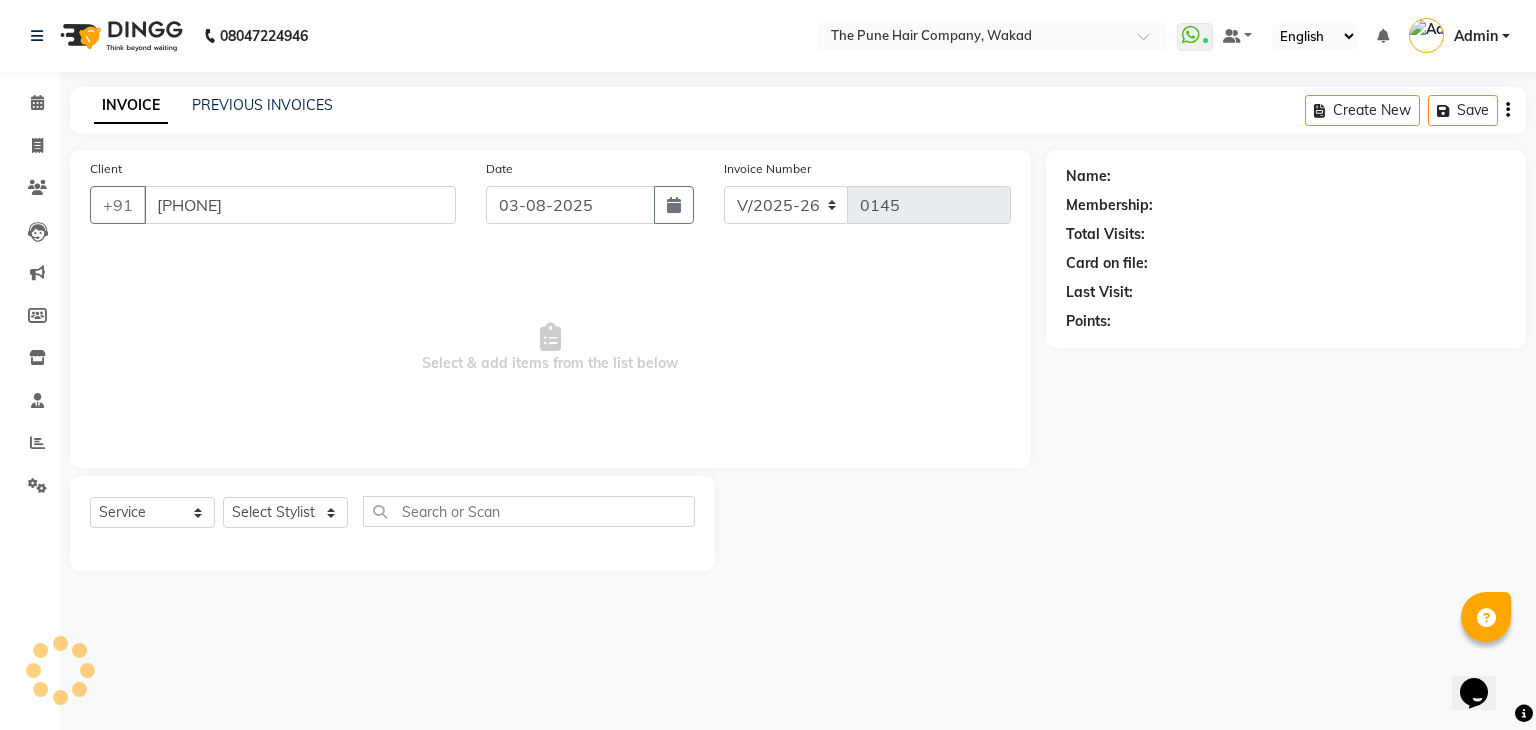 select on "80950" 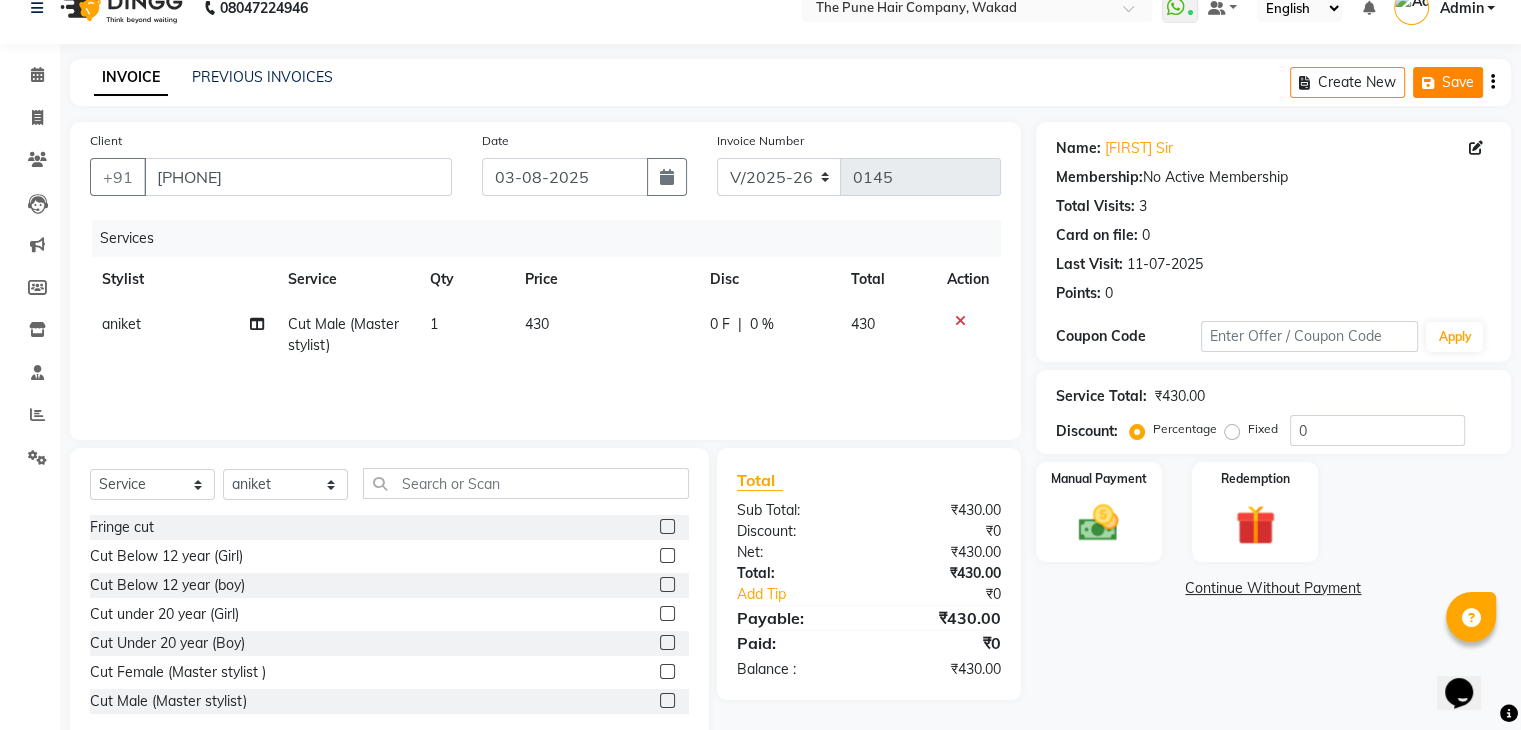 scroll, scrollTop: 20, scrollLeft: 0, axis: vertical 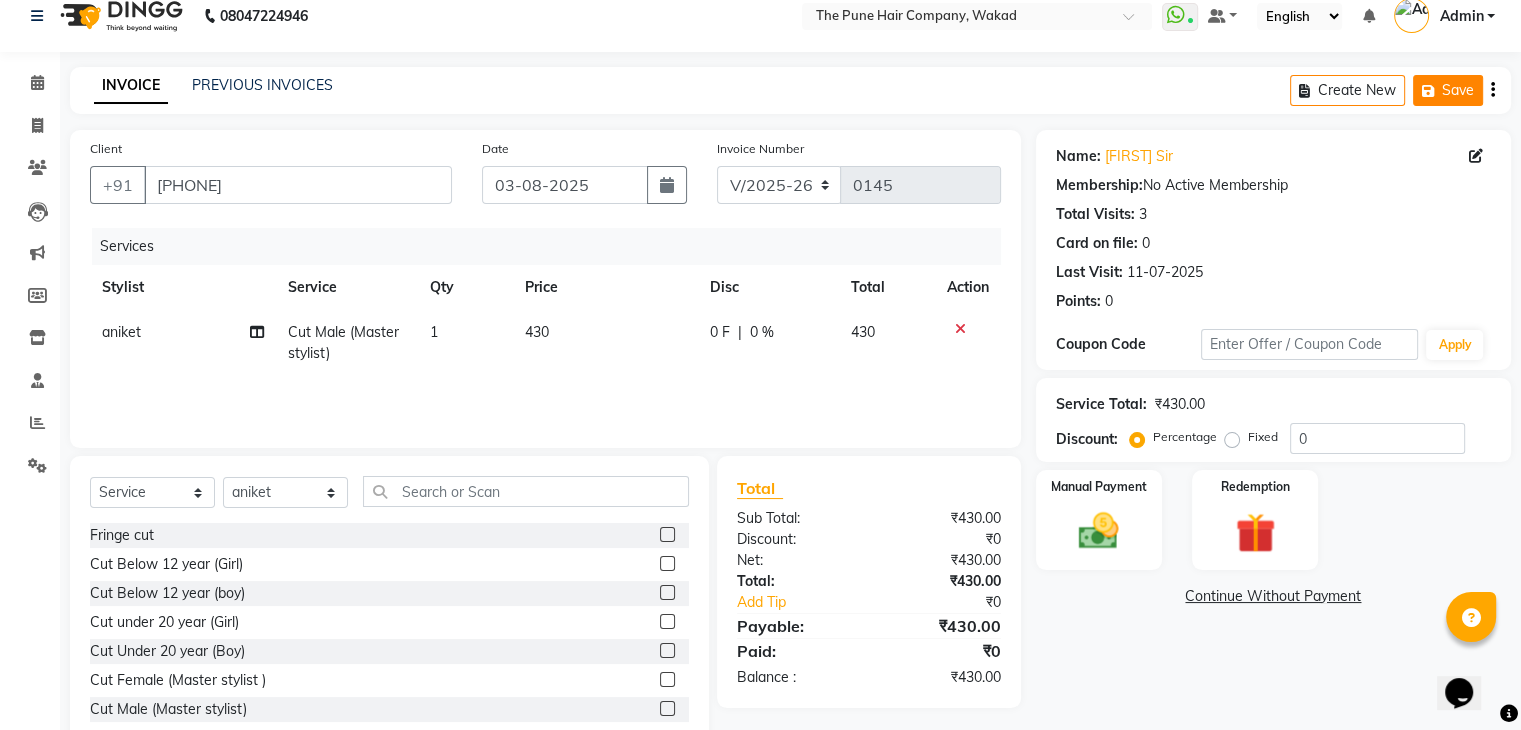 click on "Save" 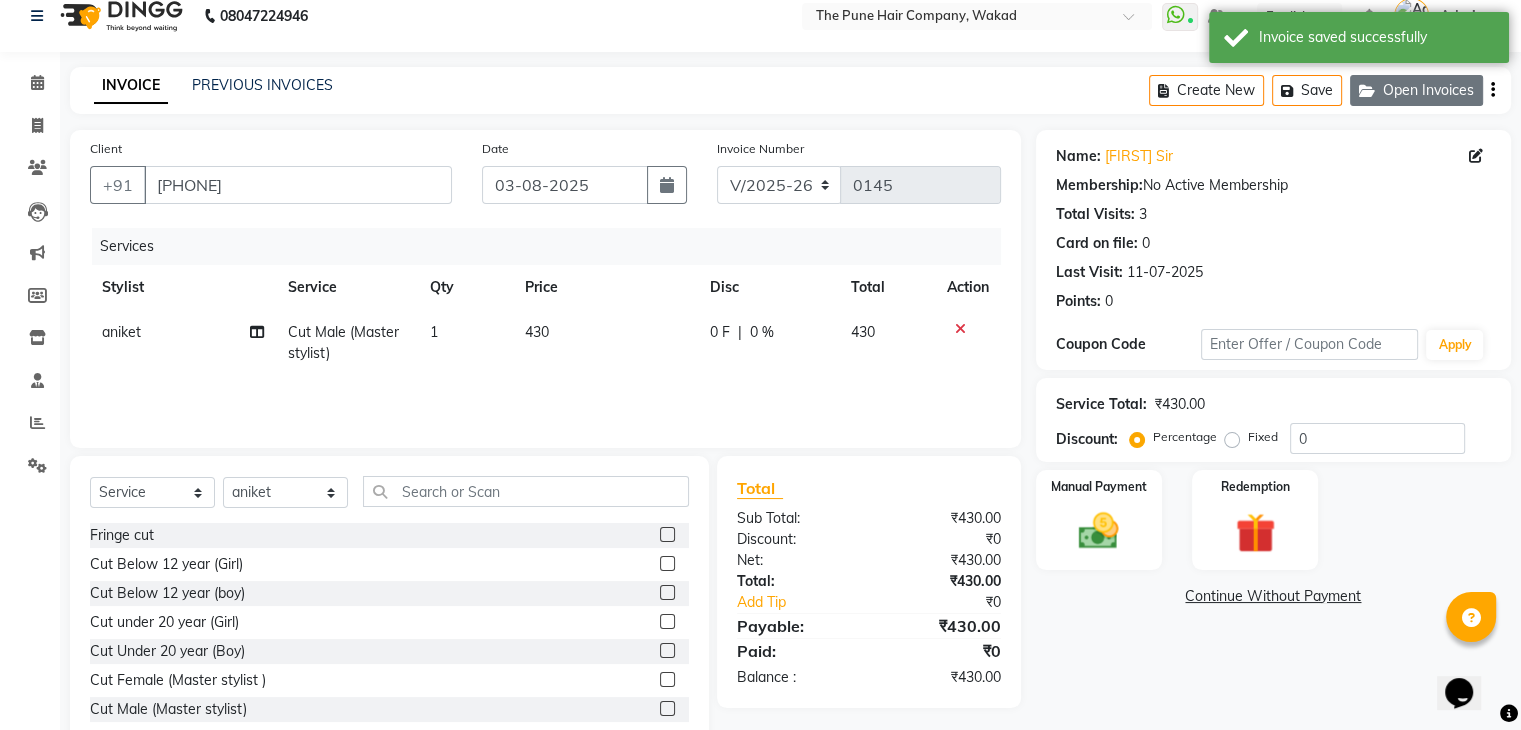 click on "Open Invoices" 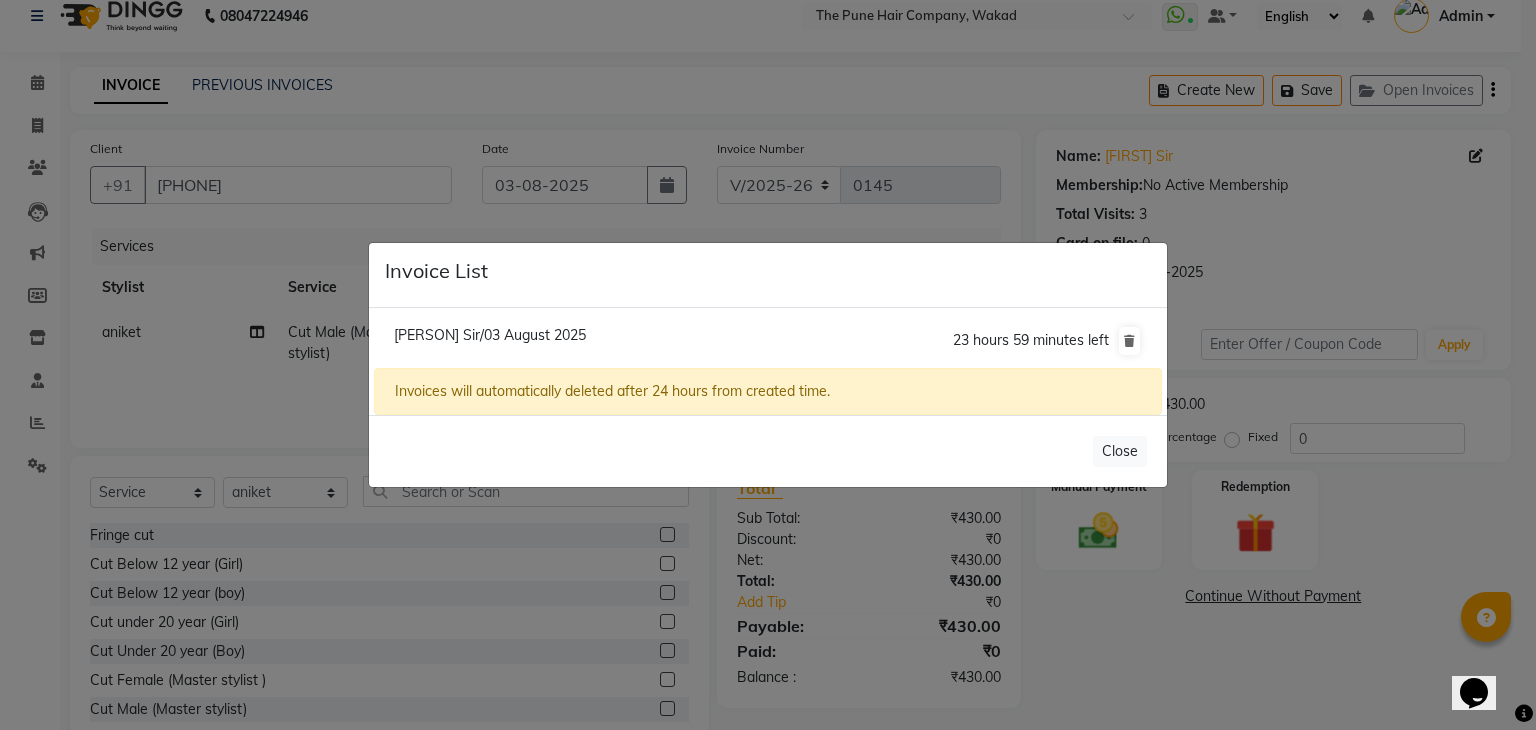 click on "Close" 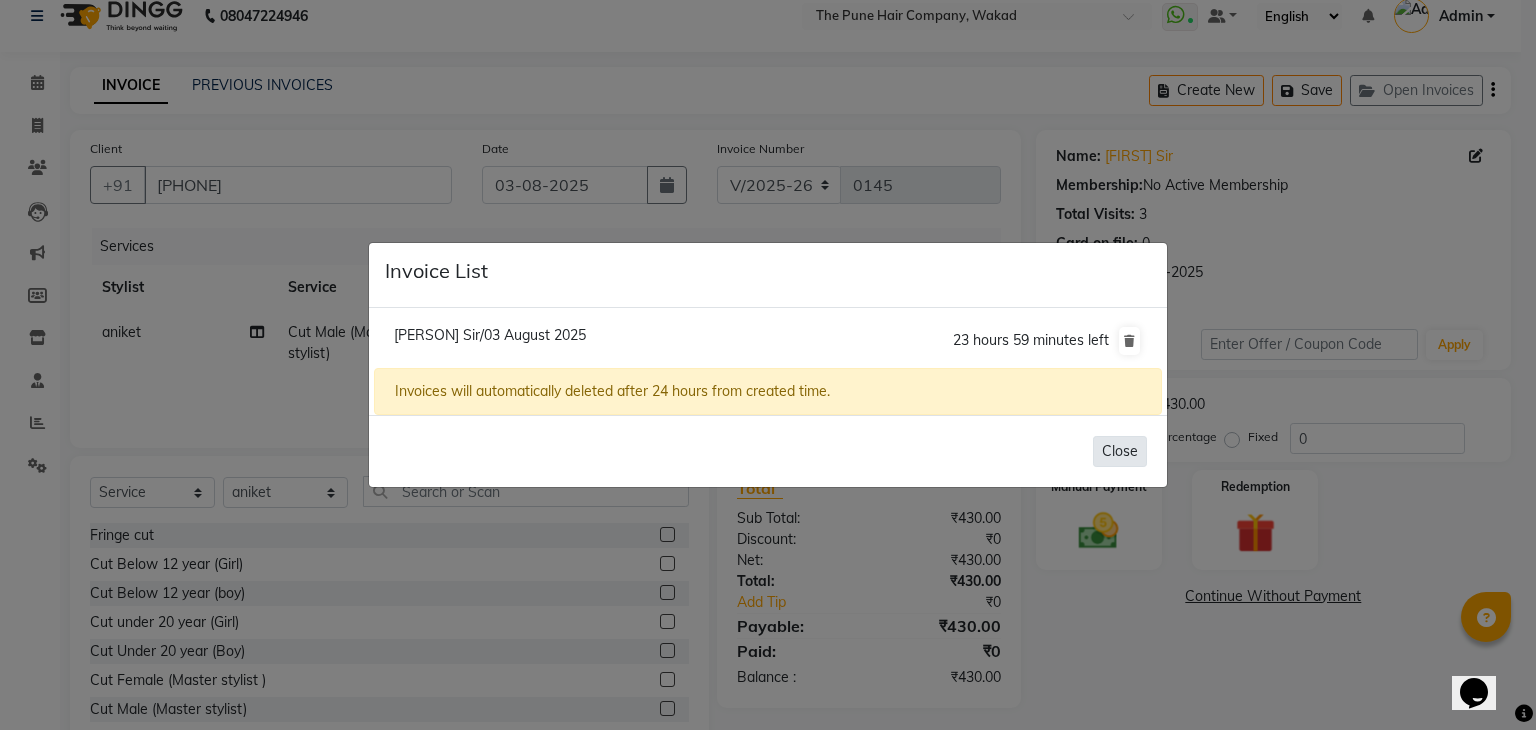 click on "Close" 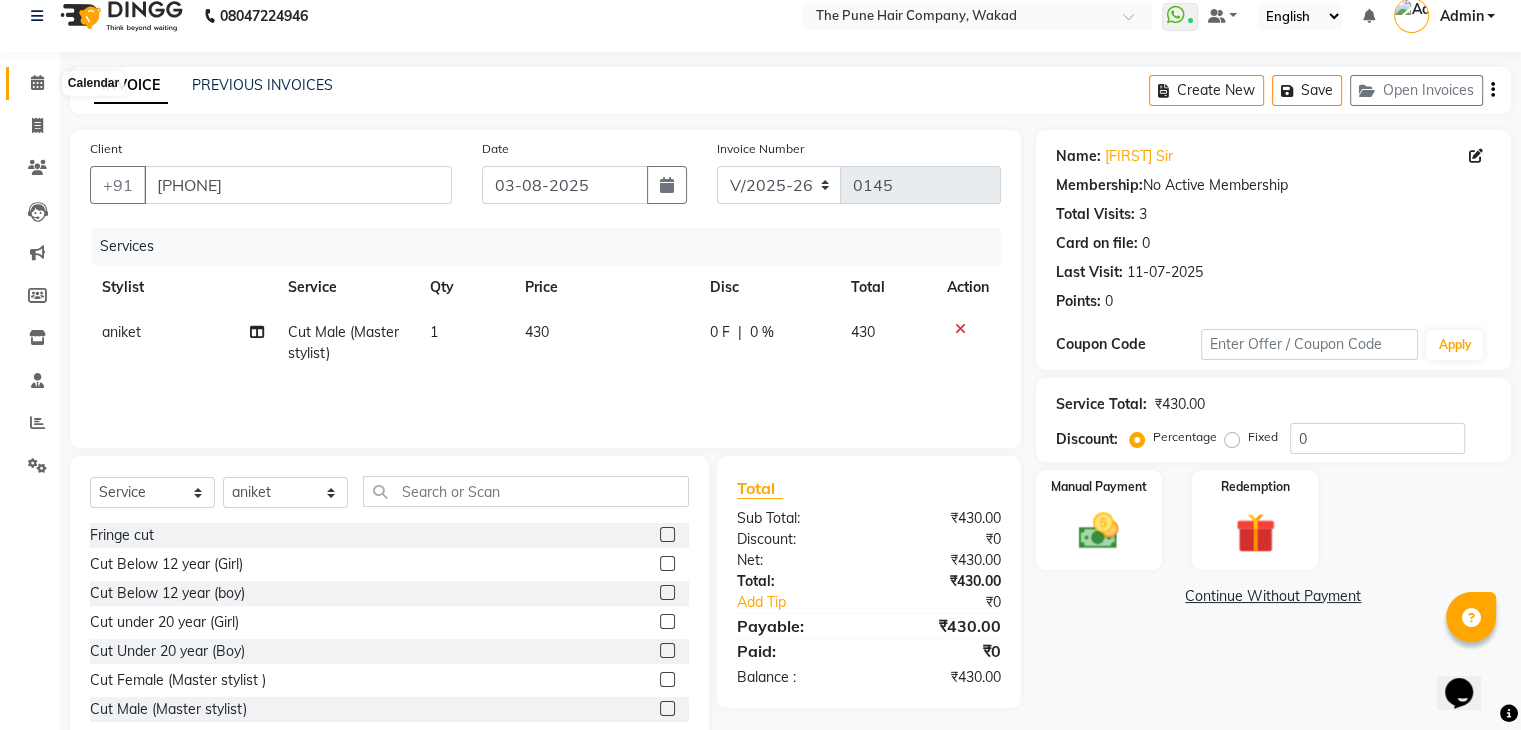 click 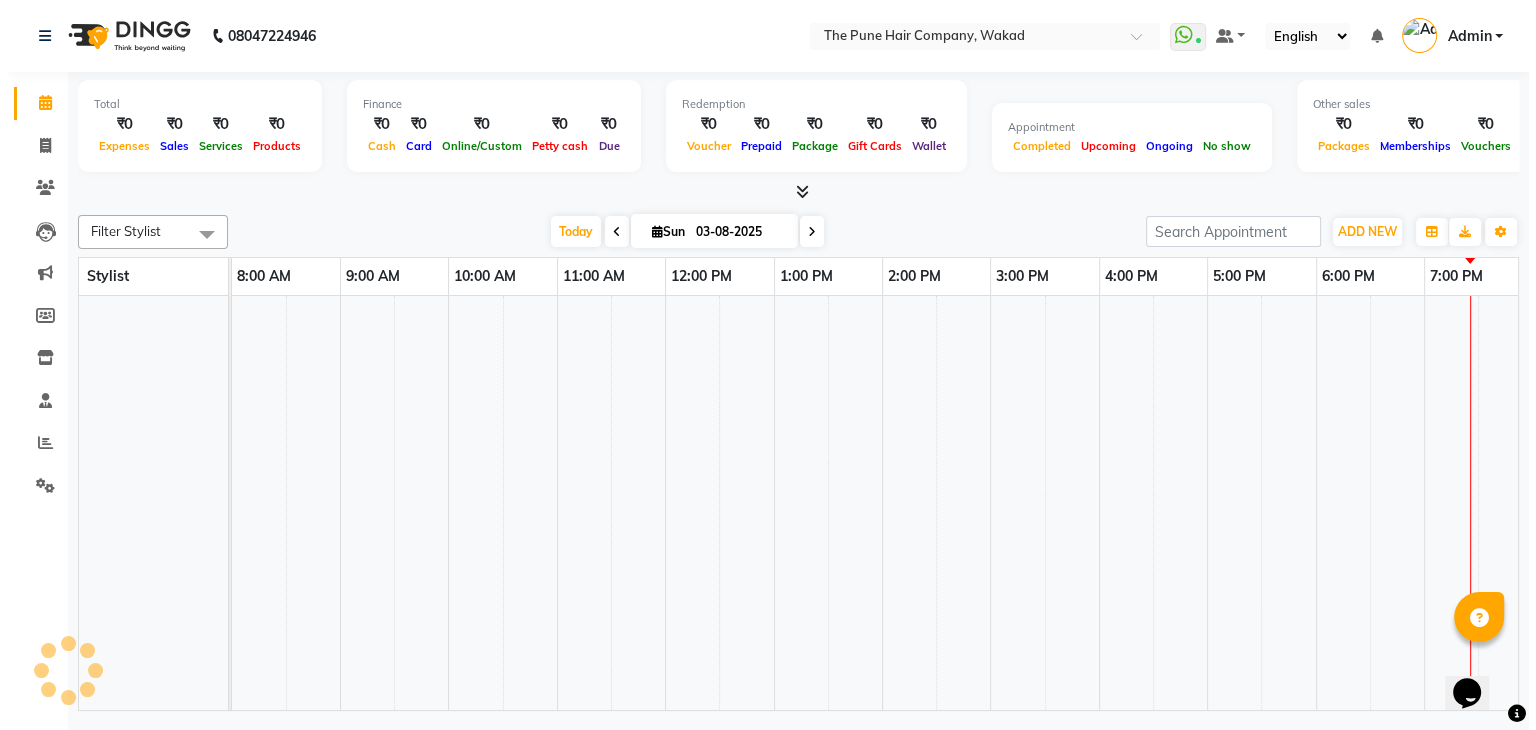 scroll, scrollTop: 0, scrollLeft: 0, axis: both 